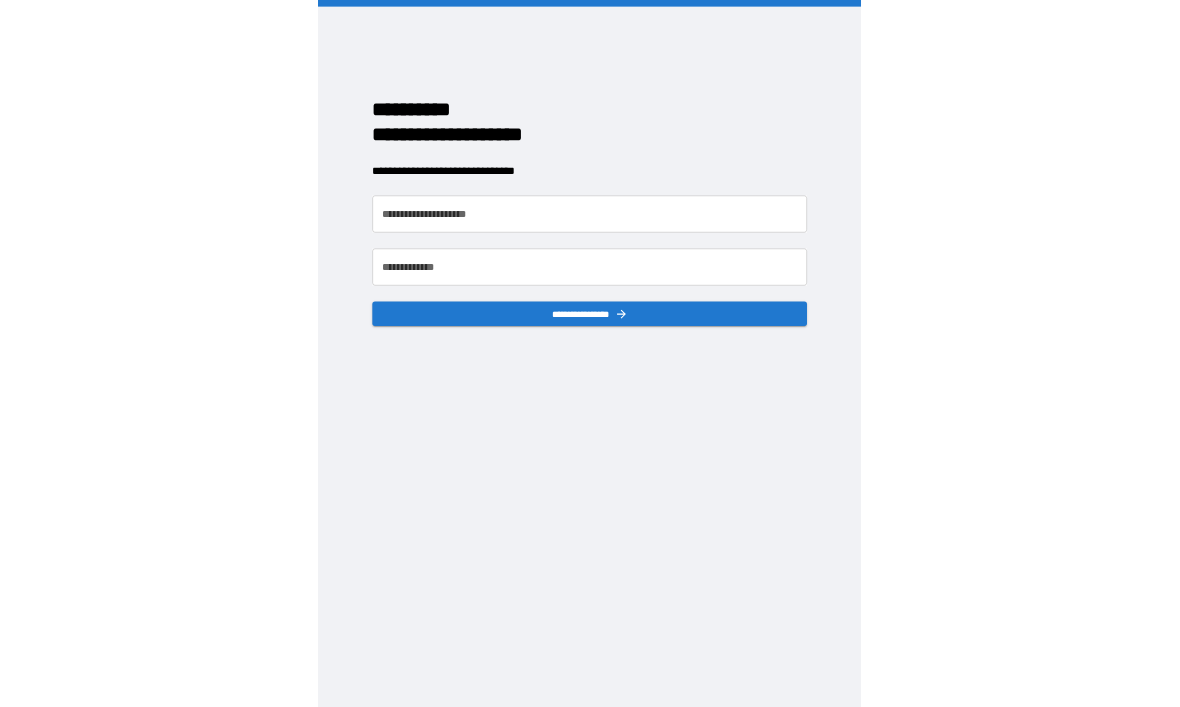 scroll, scrollTop: 0, scrollLeft: 0, axis: both 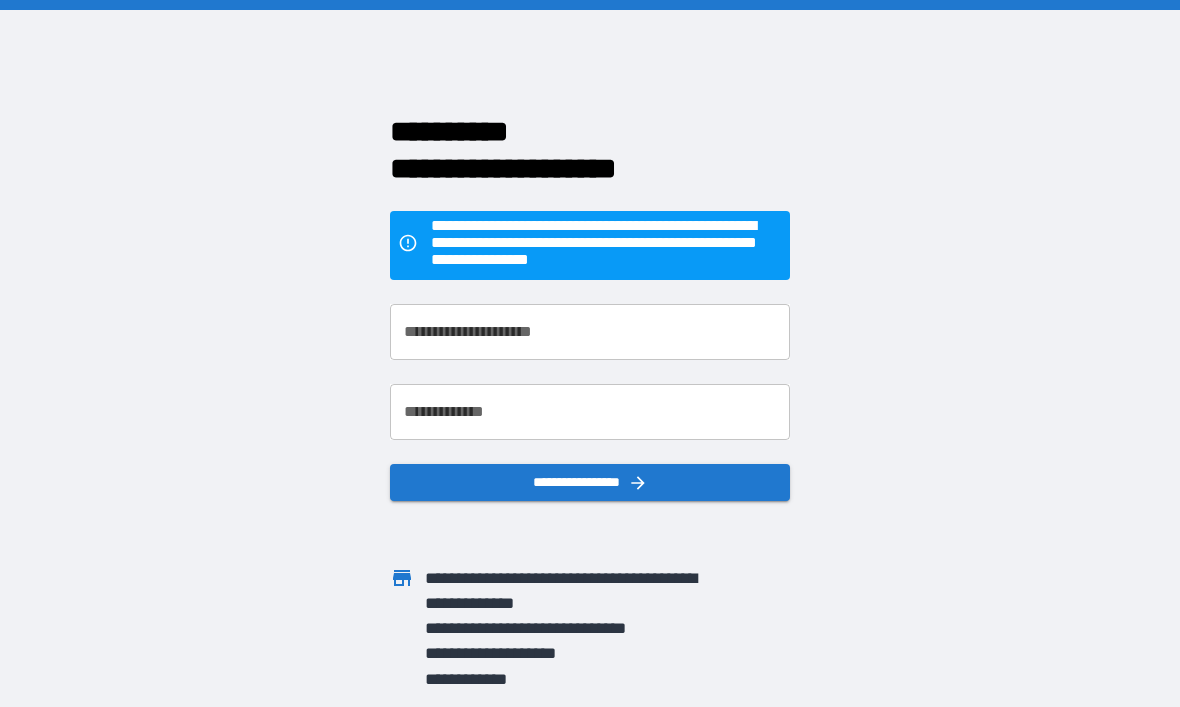 click on "**********" at bounding box center [590, 332] 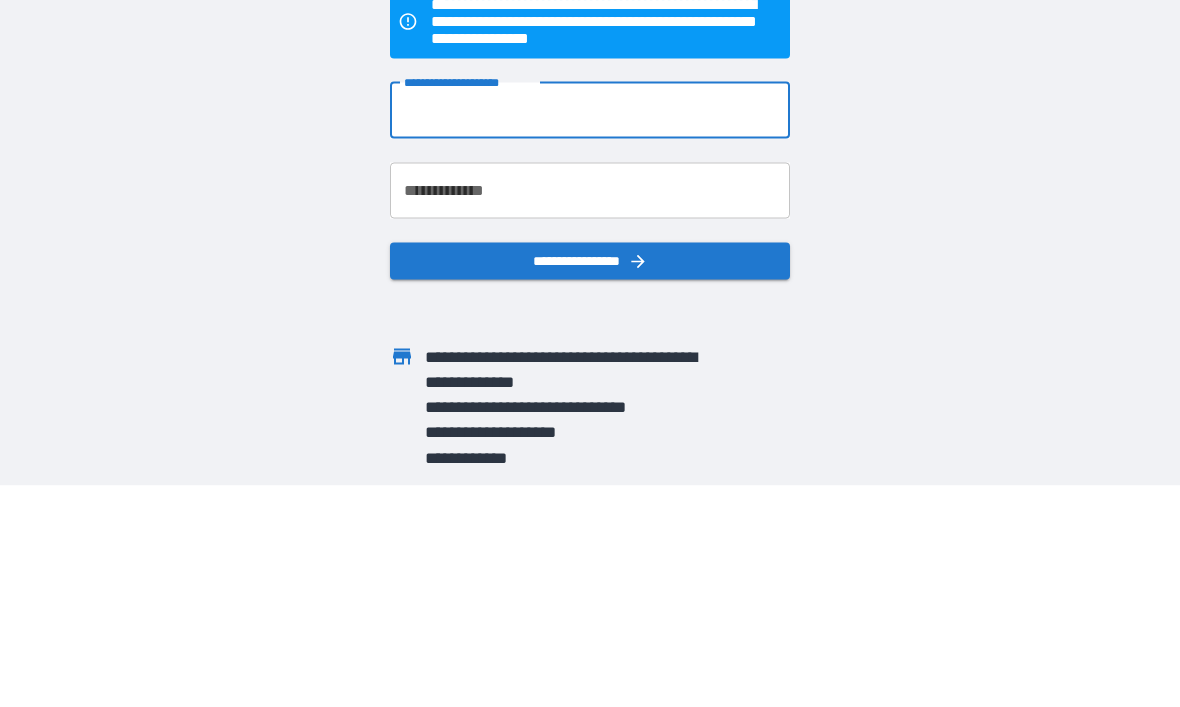 click on "**********" at bounding box center [590, 332] 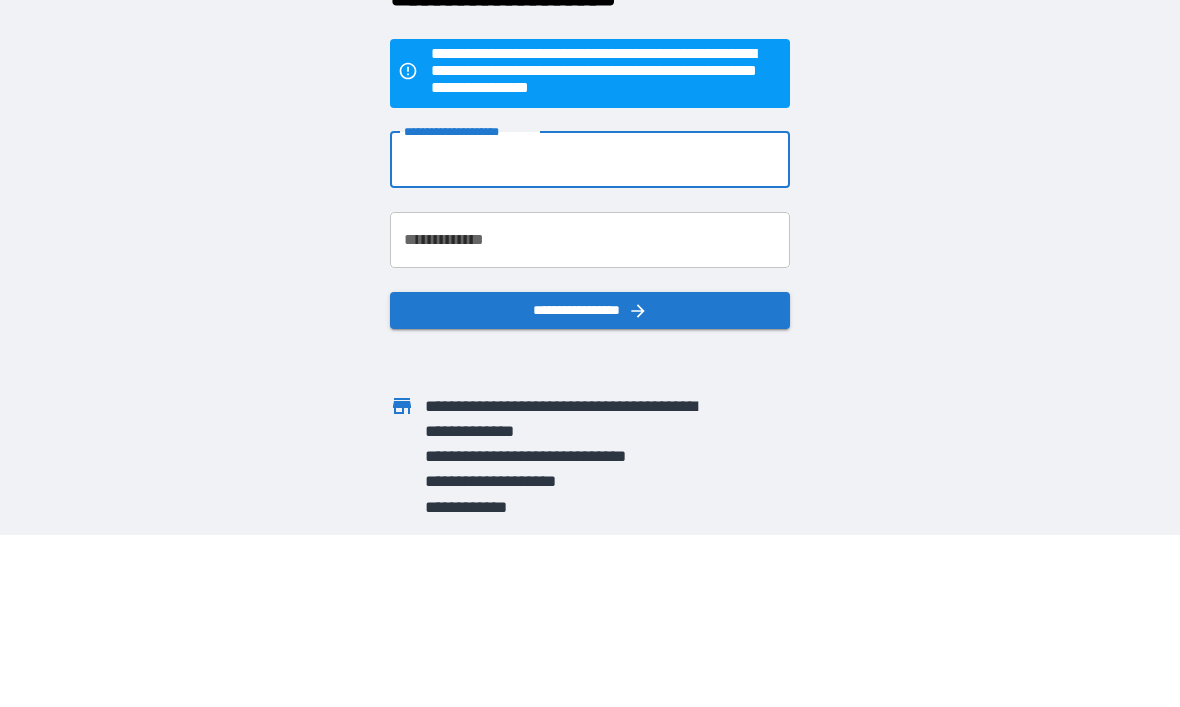 click on "**********" at bounding box center [590, 332] 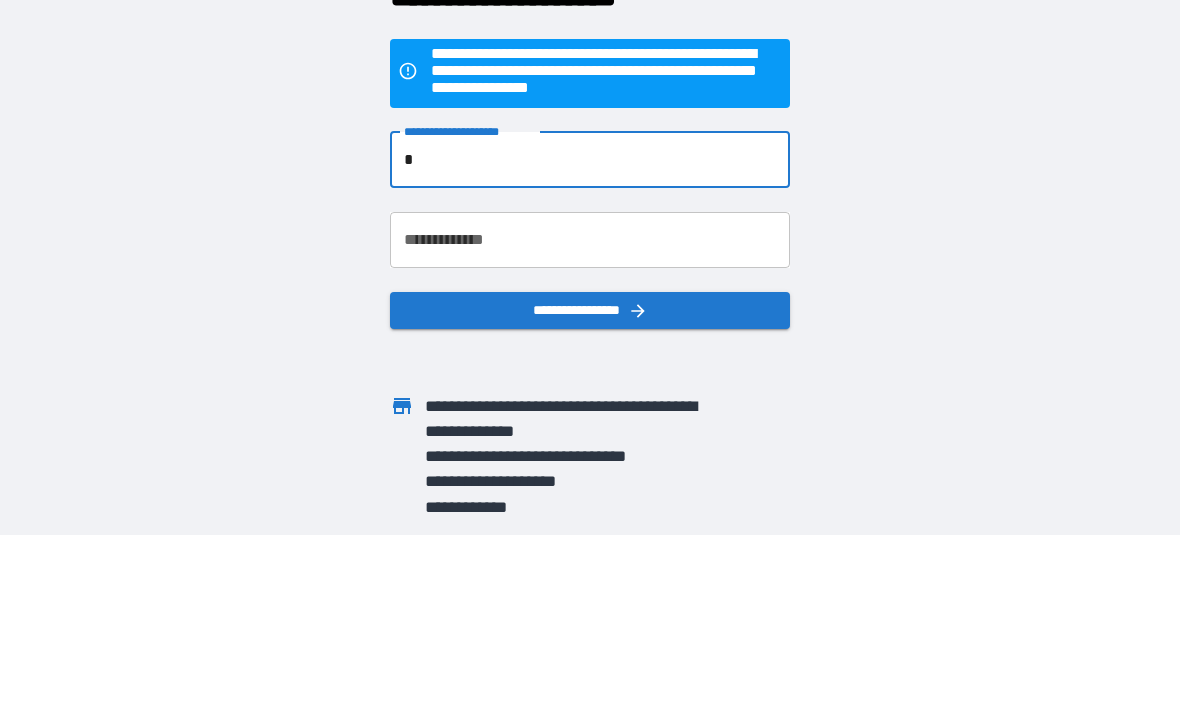 scroll, scrollTop: 67, scrollLeft: 0, axis: vertical 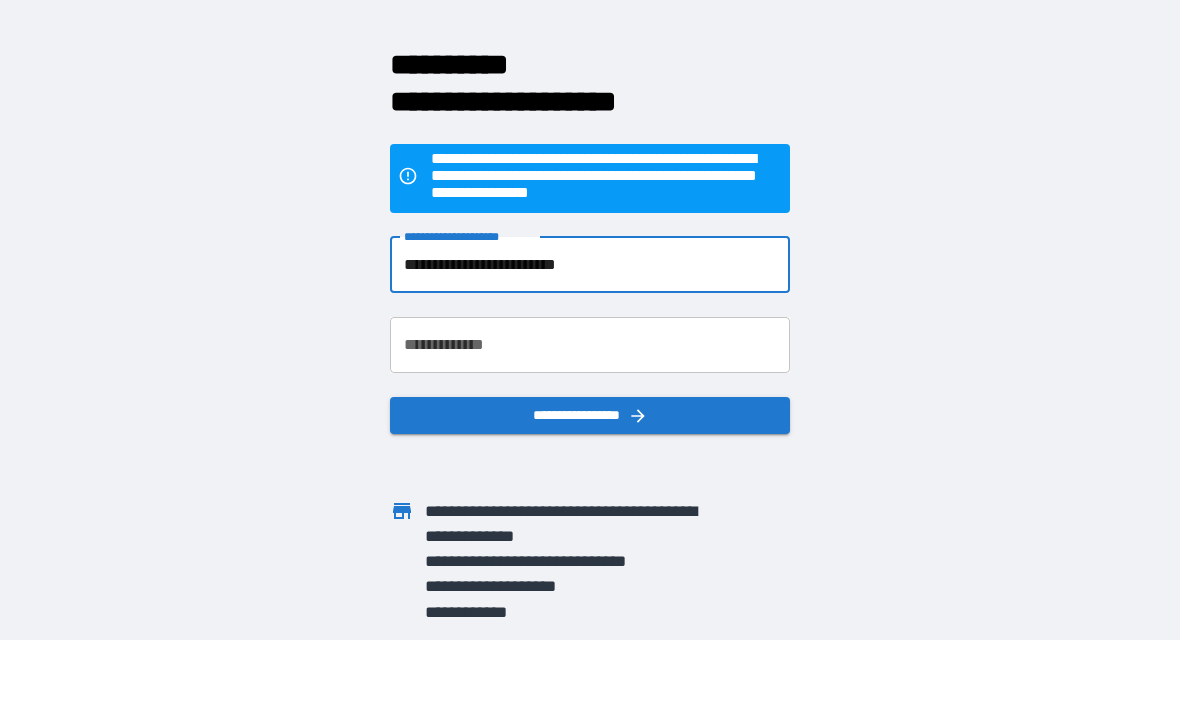 type on "**********" 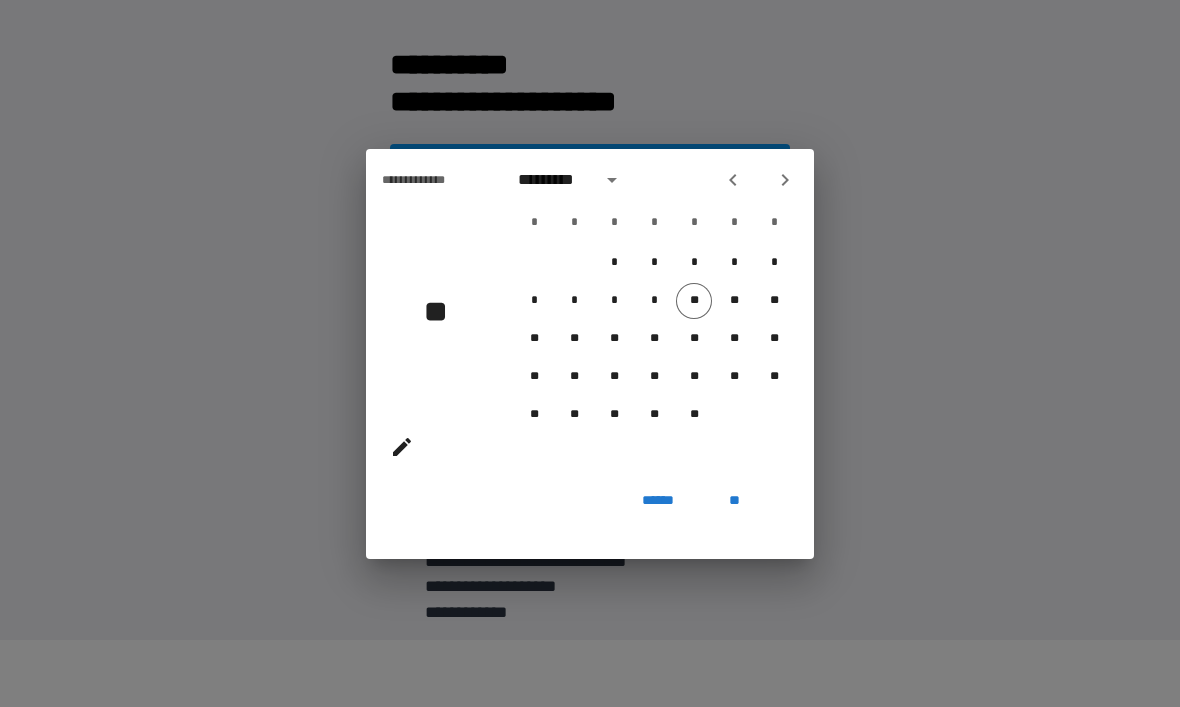 click on "**" at bounding box center (430, 331) 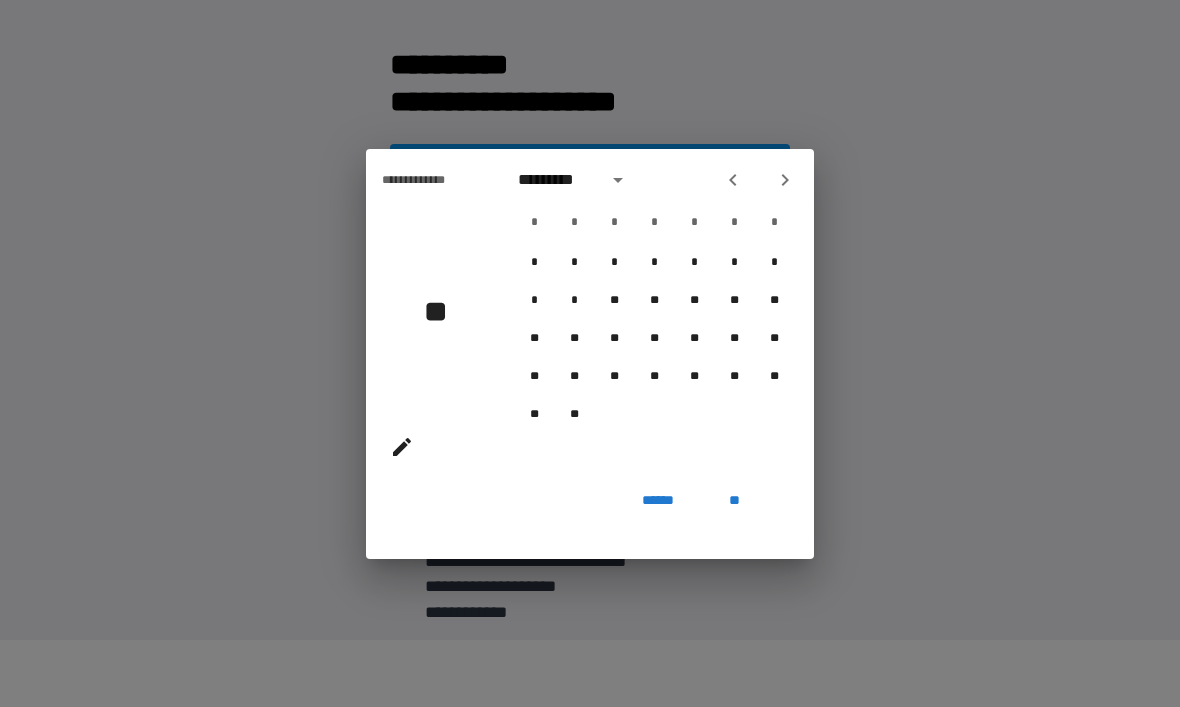 click 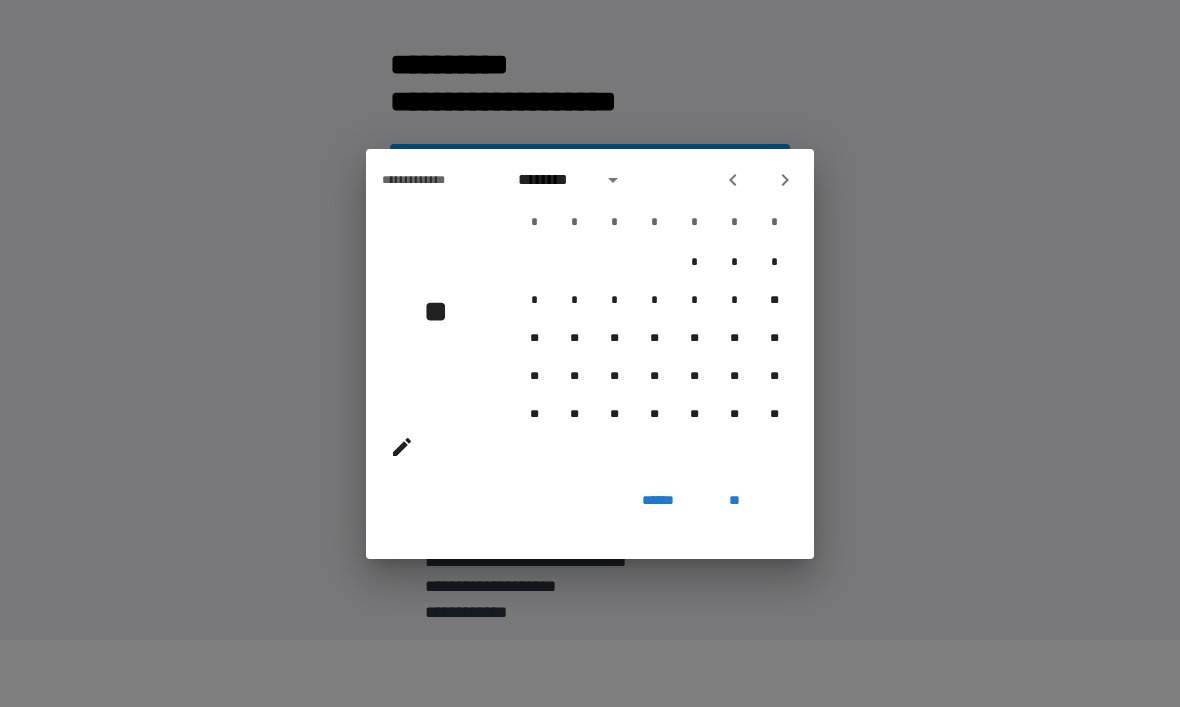 click 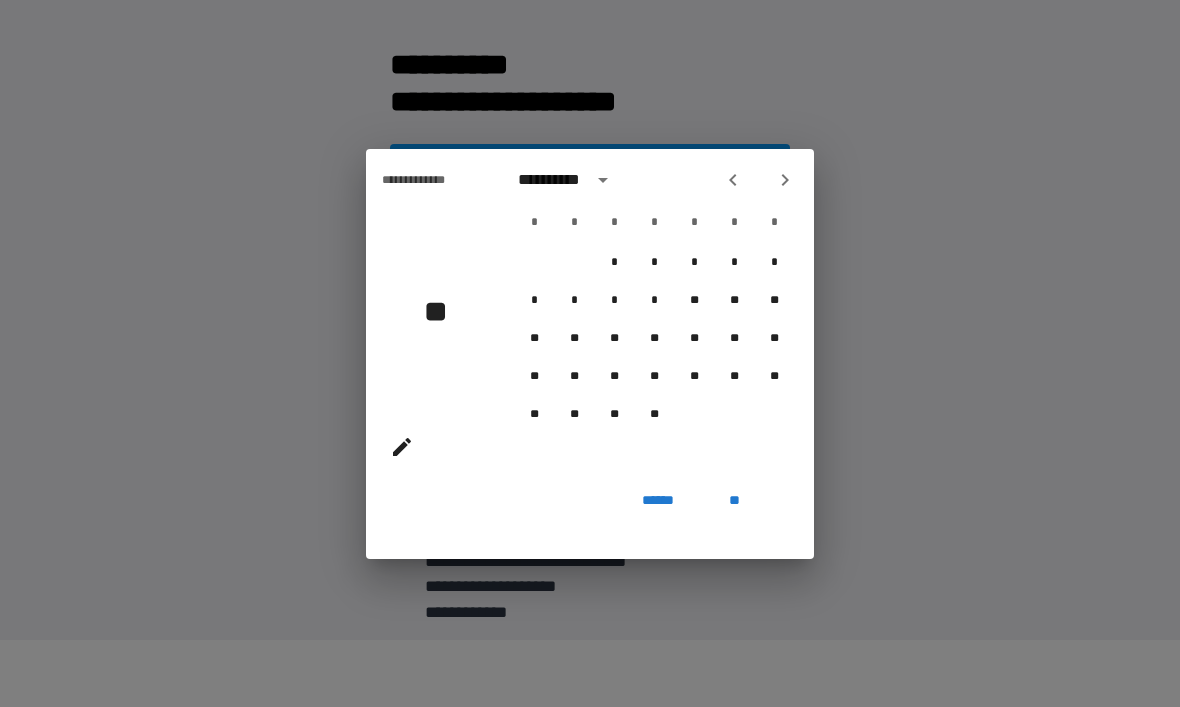click 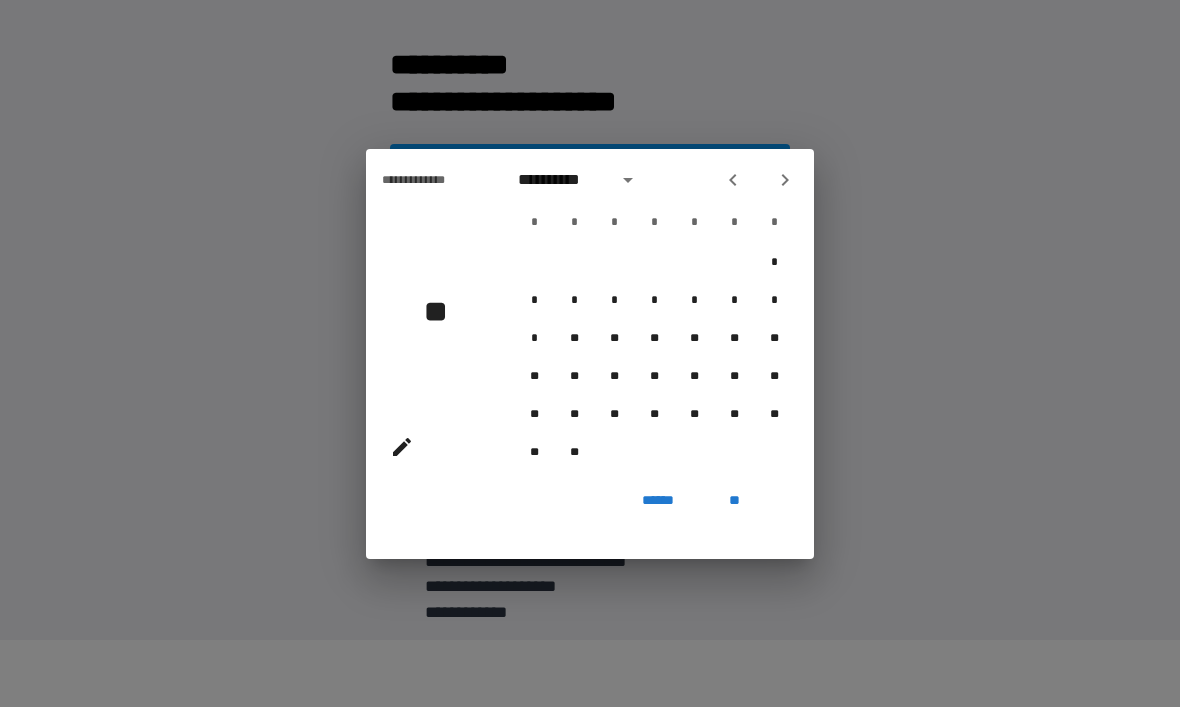 click on "**********" at bounding box center (430, 180) 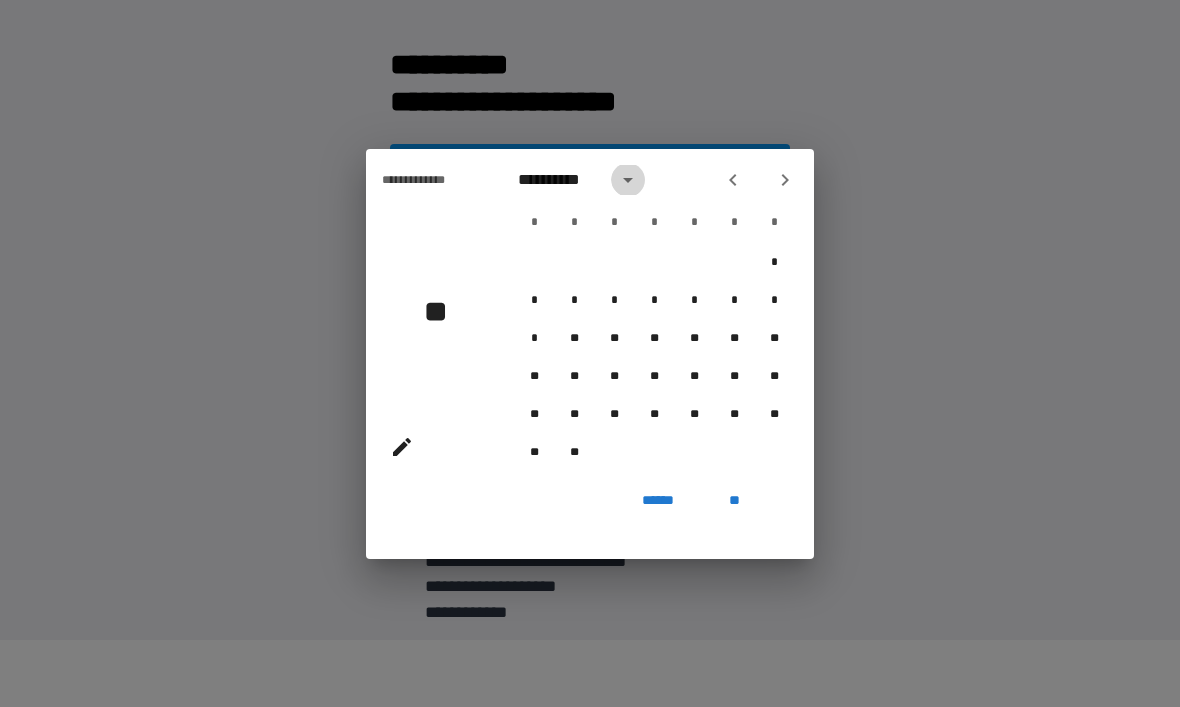 click 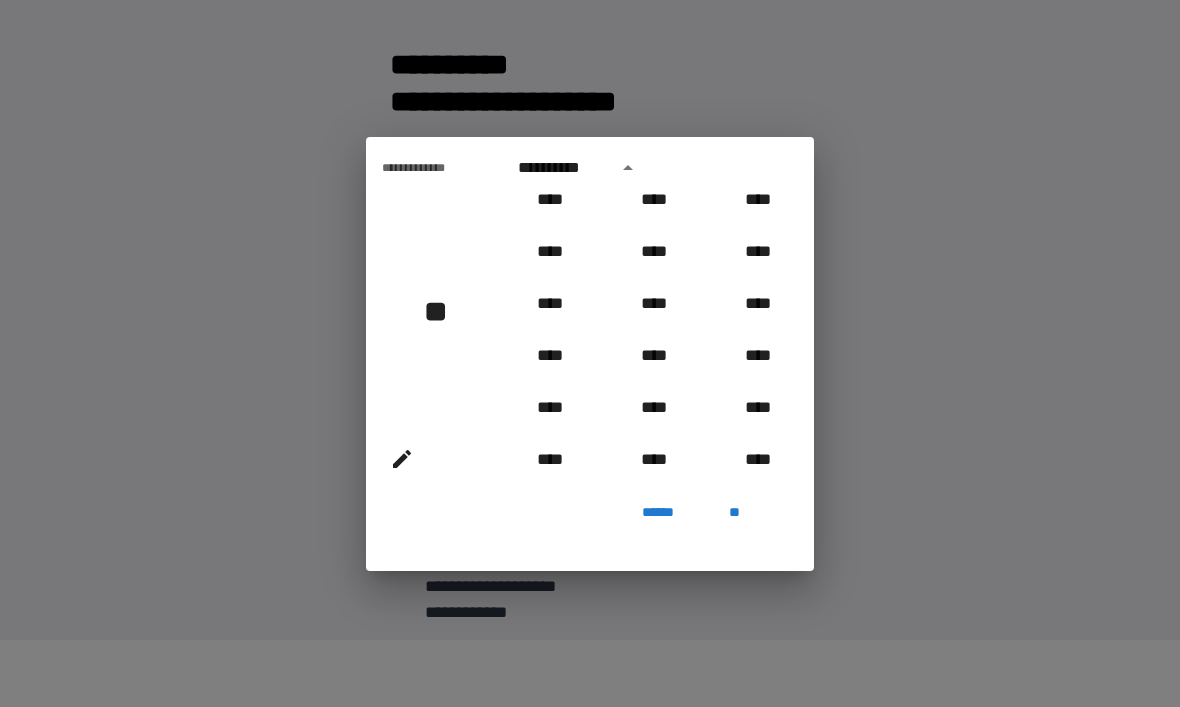 scroll, scrollTop: 1144, scrollLeft: 0, axis: vertical 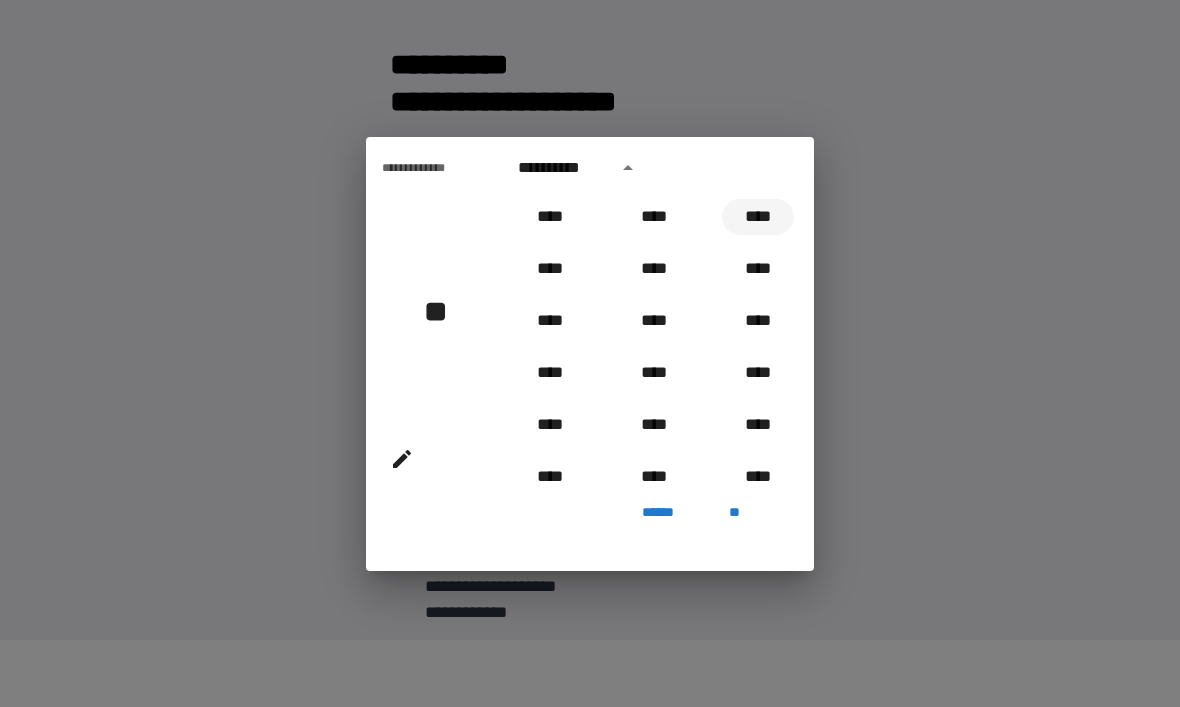 click on "****" at bounding box center (758, 217) 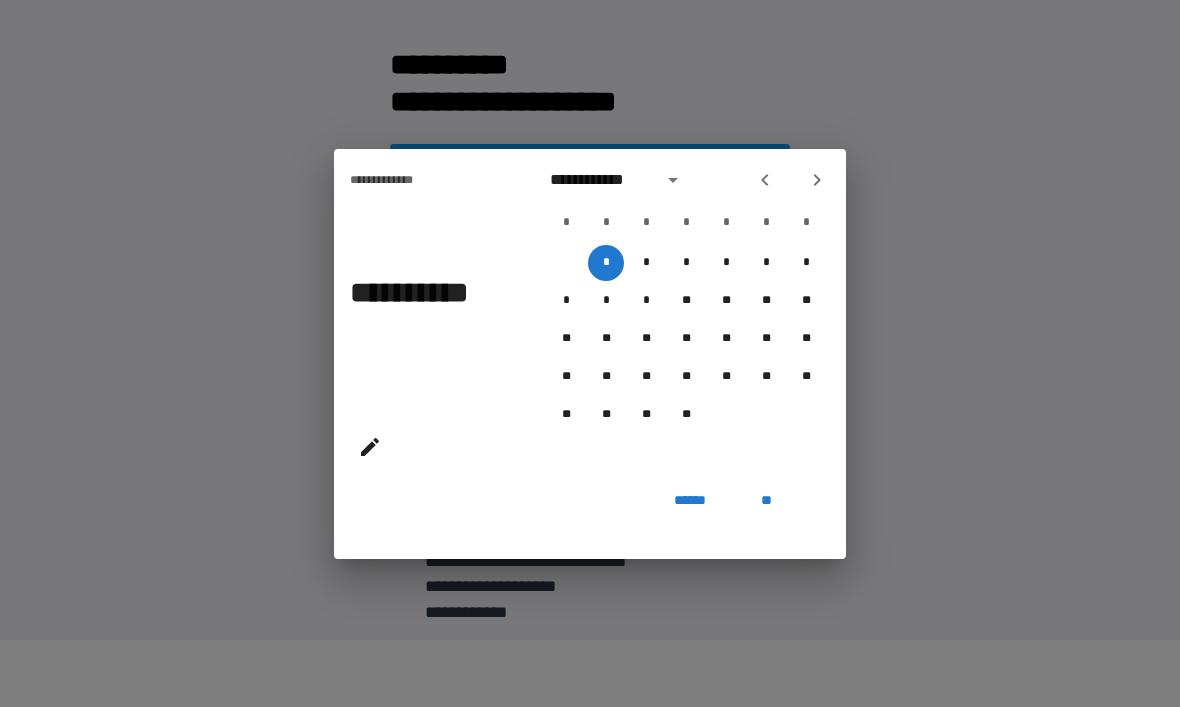 click at bounding box center (817, 180) 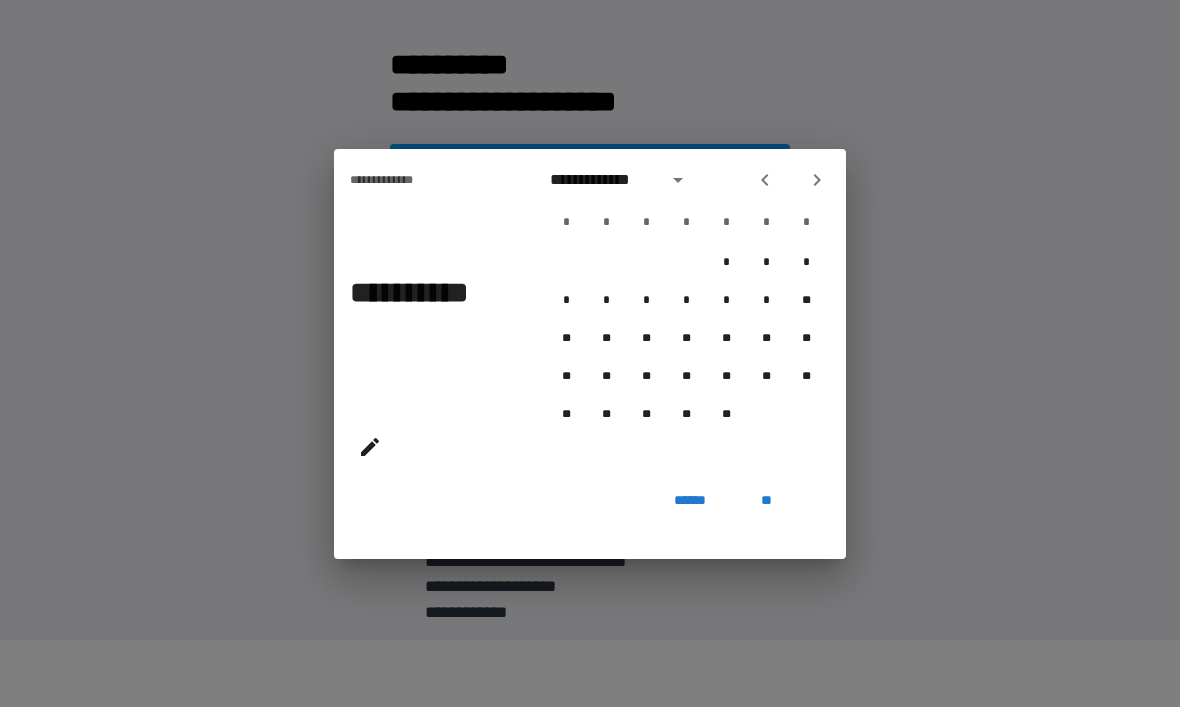 click at bounding box center [817, 180] 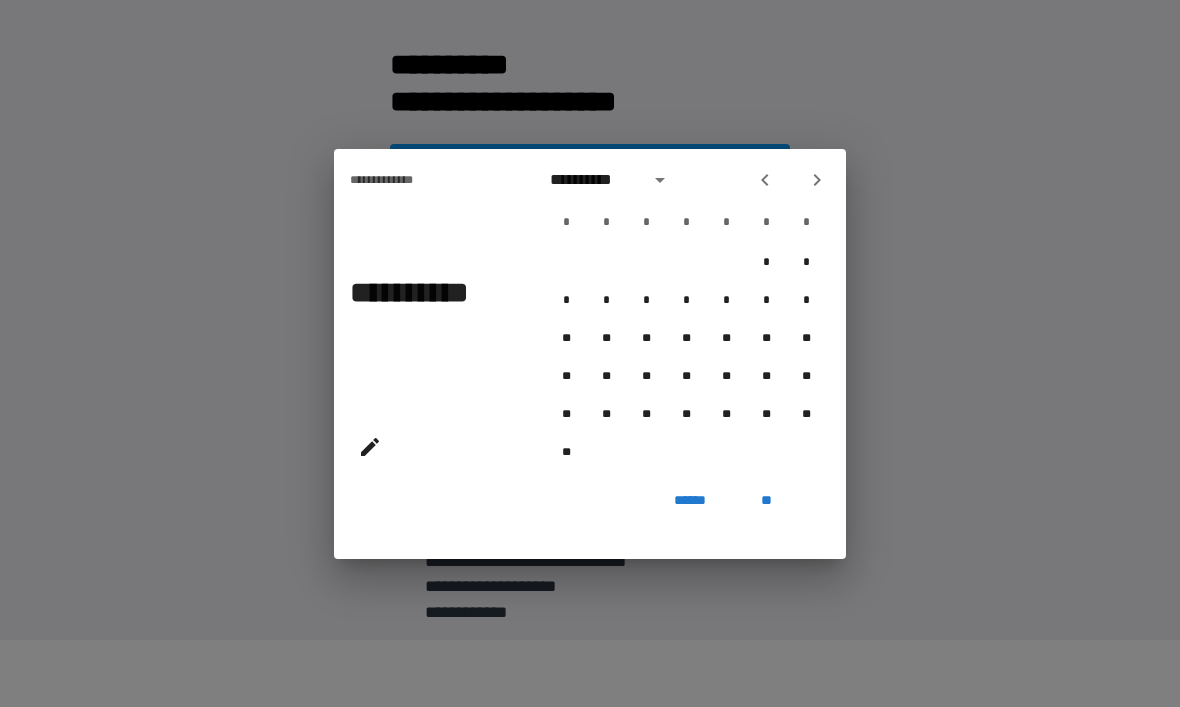 click 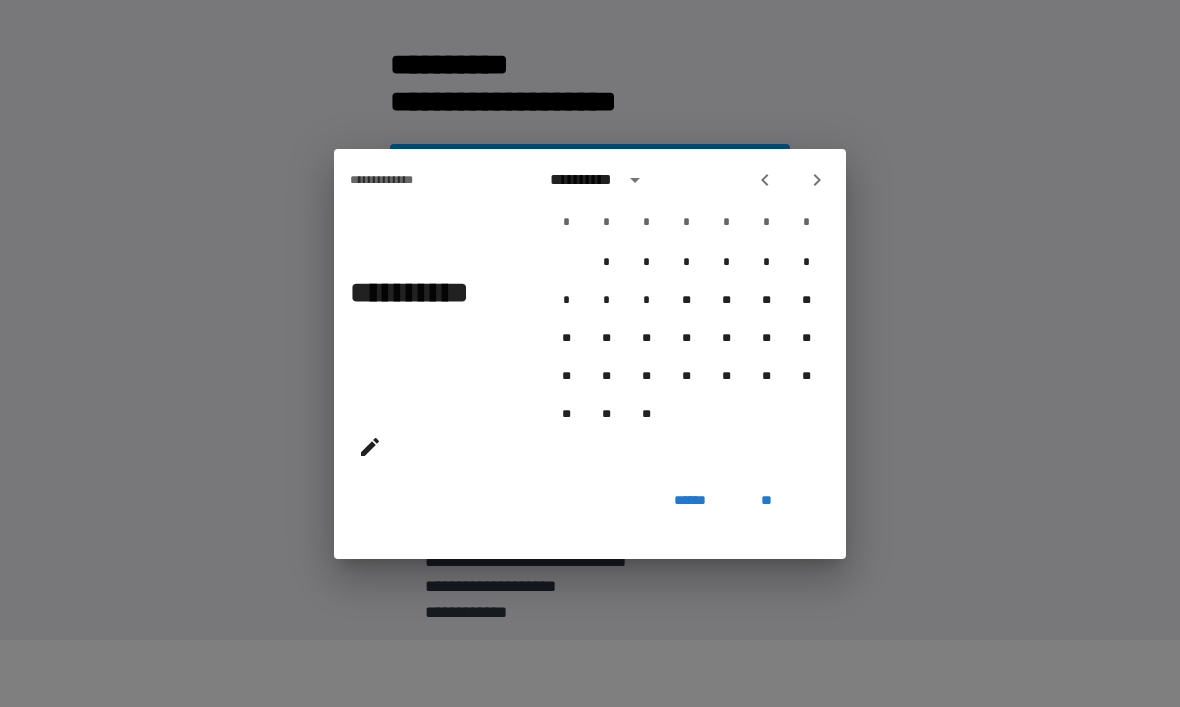 click 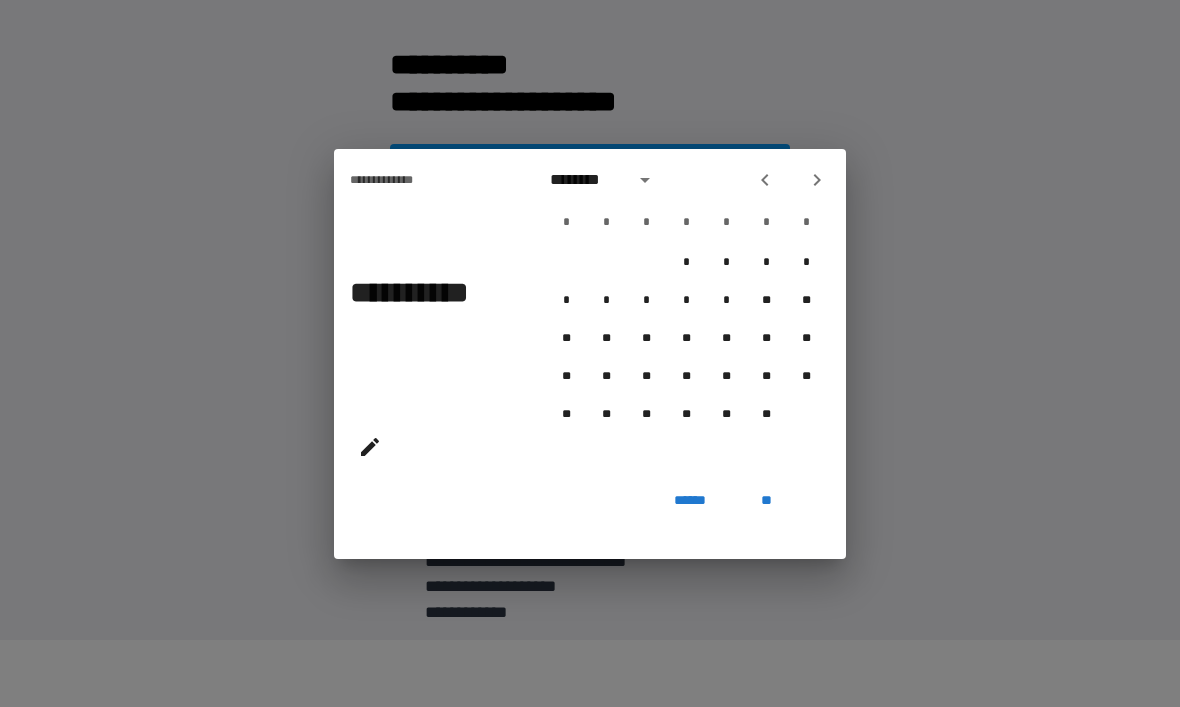 click 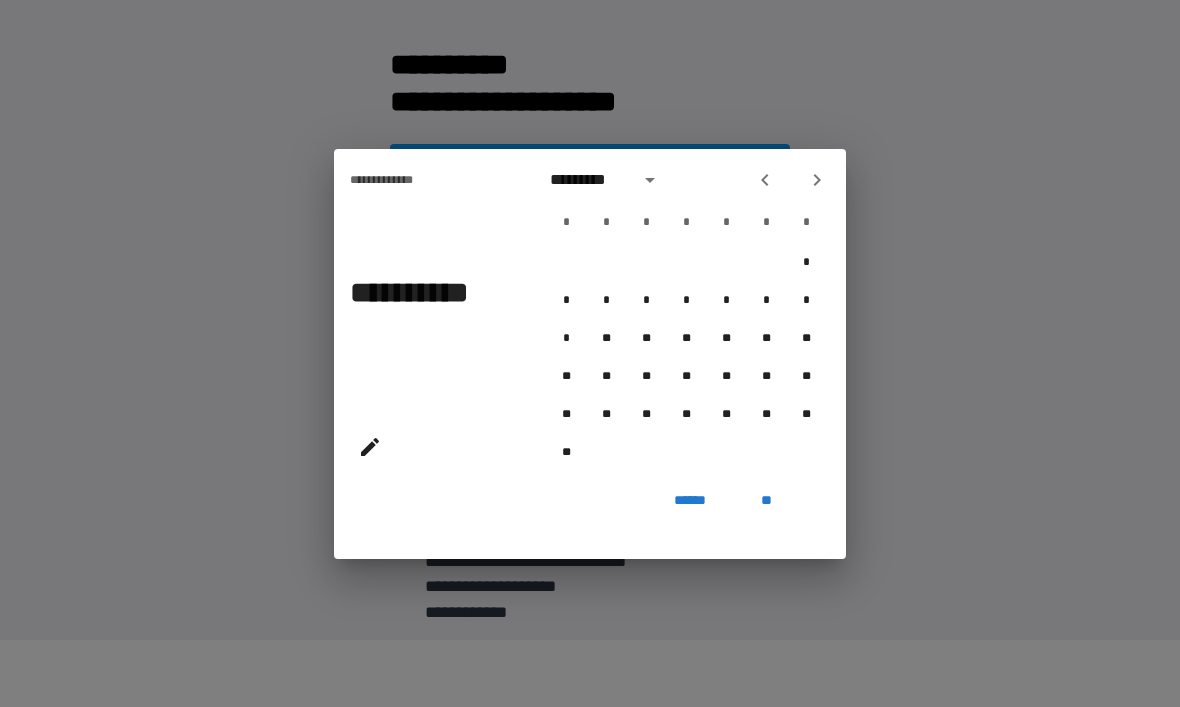 click 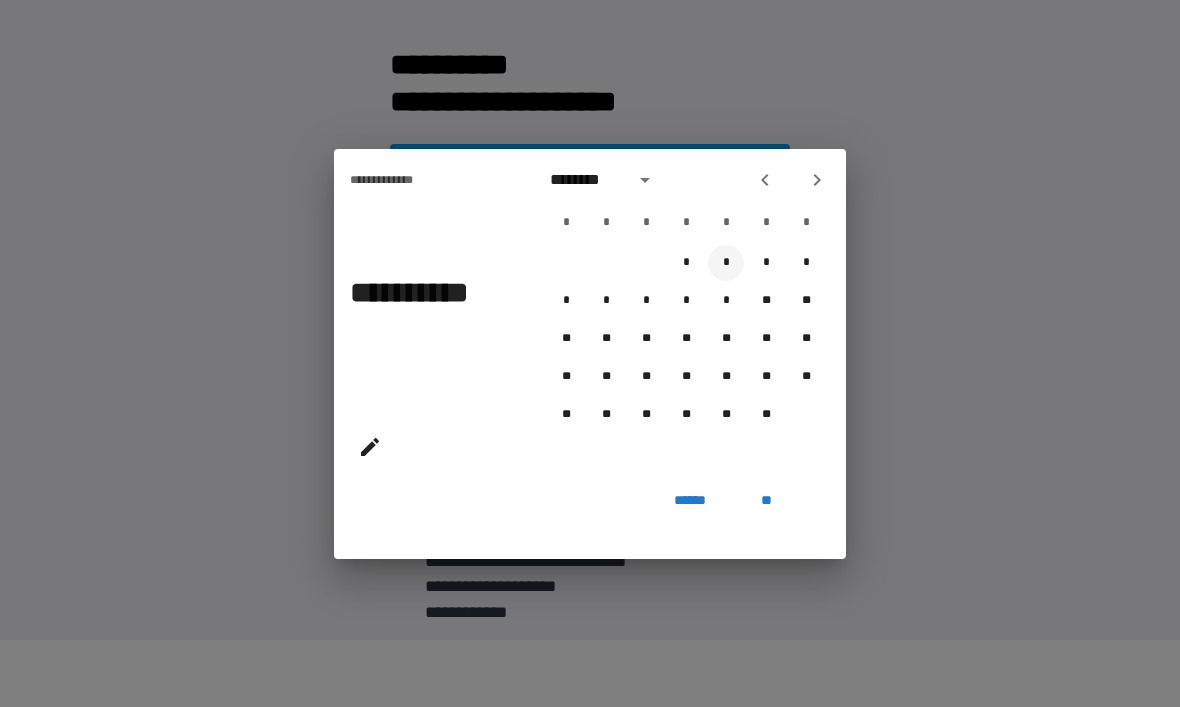 click on "*" at bounding box center (726, 263) 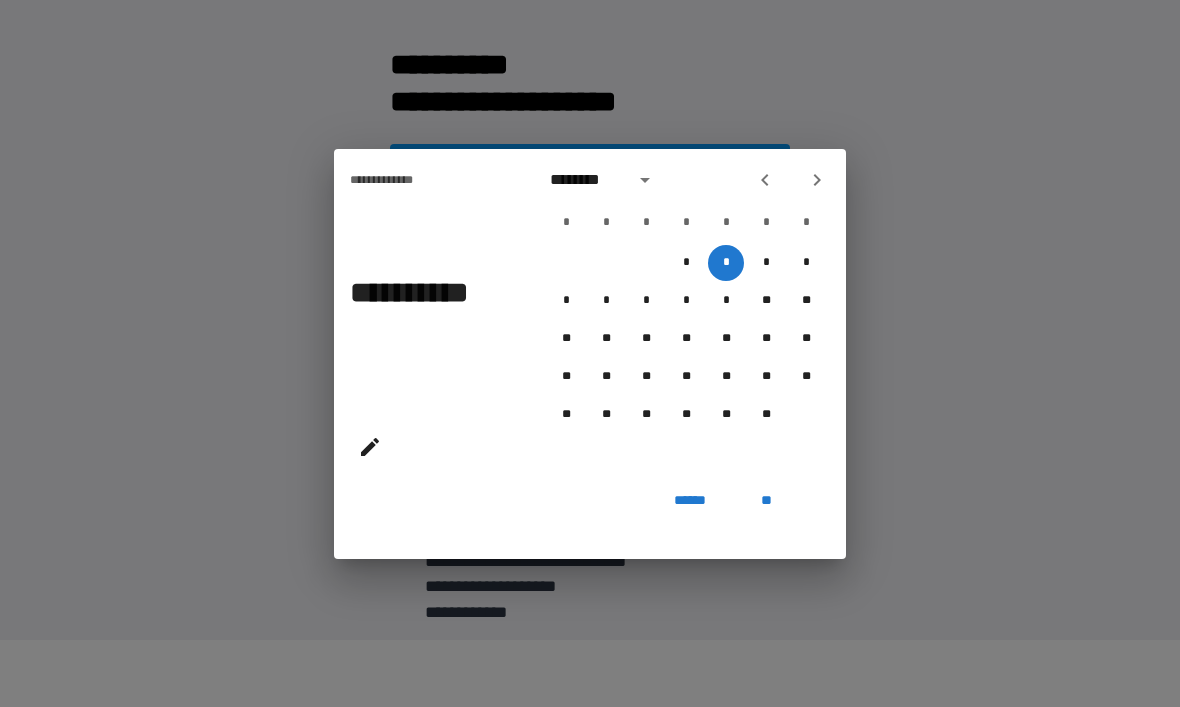 click on "**" at bounding box center [766, 501] 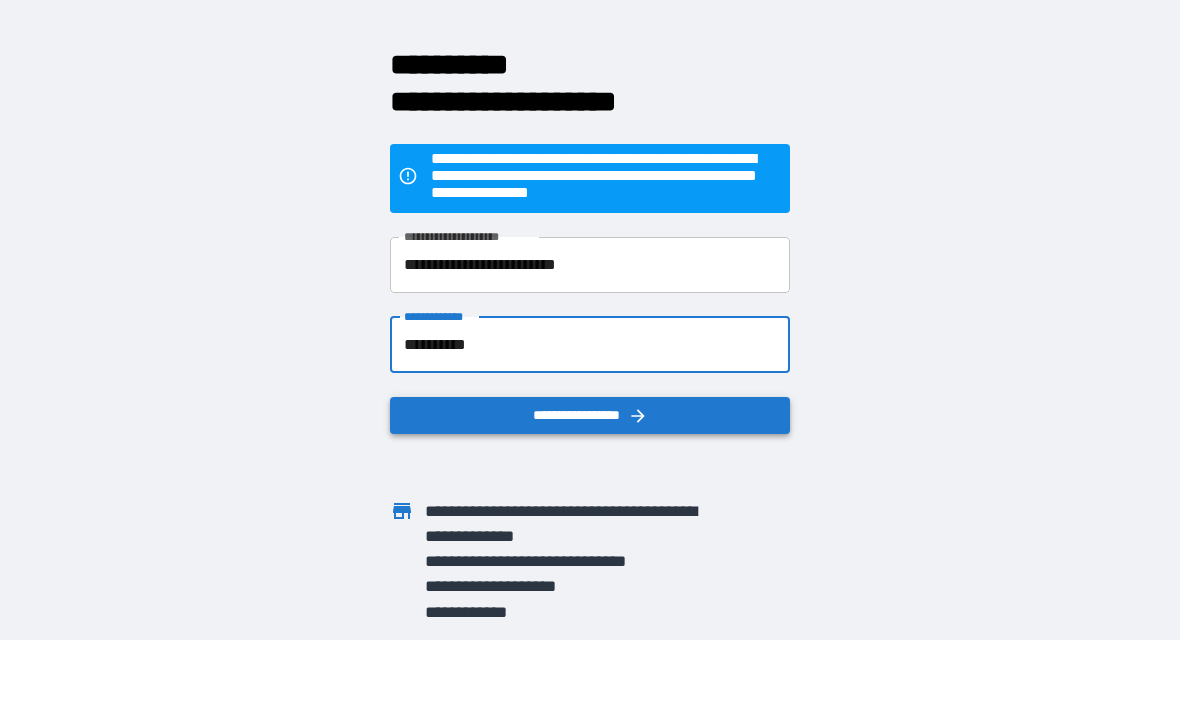 click on "**********" at bounding box center (590, 415) 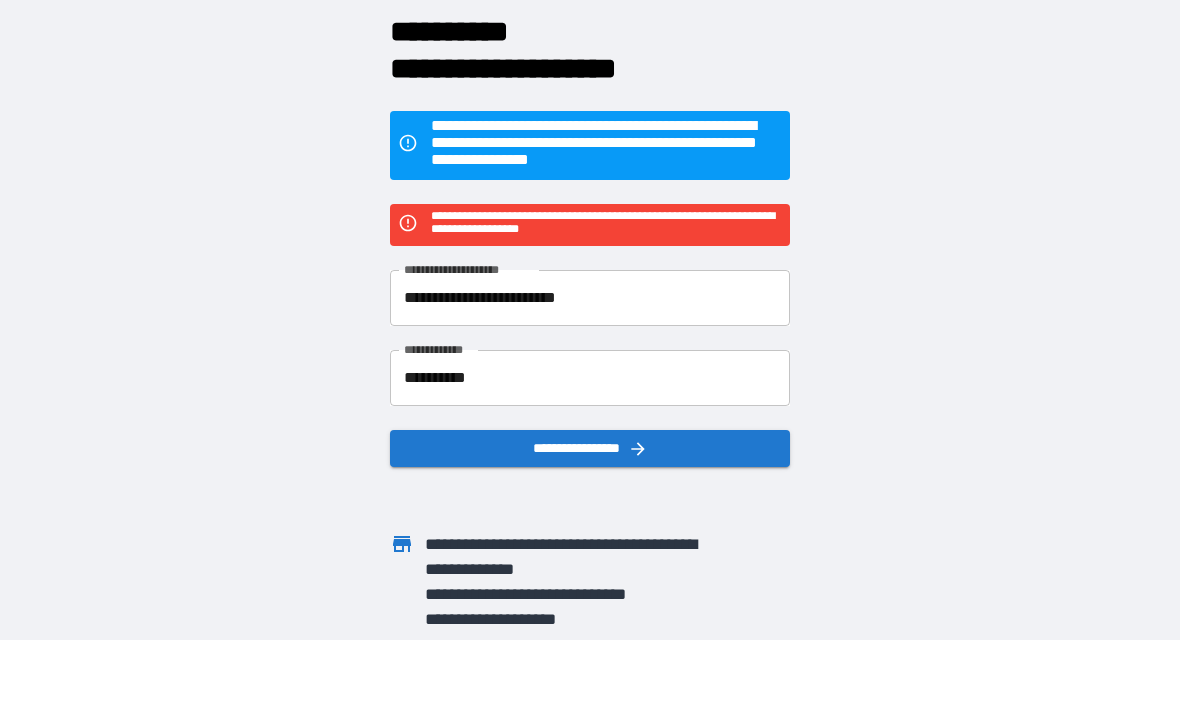 click on "**********" at bounding box center (590, 298) 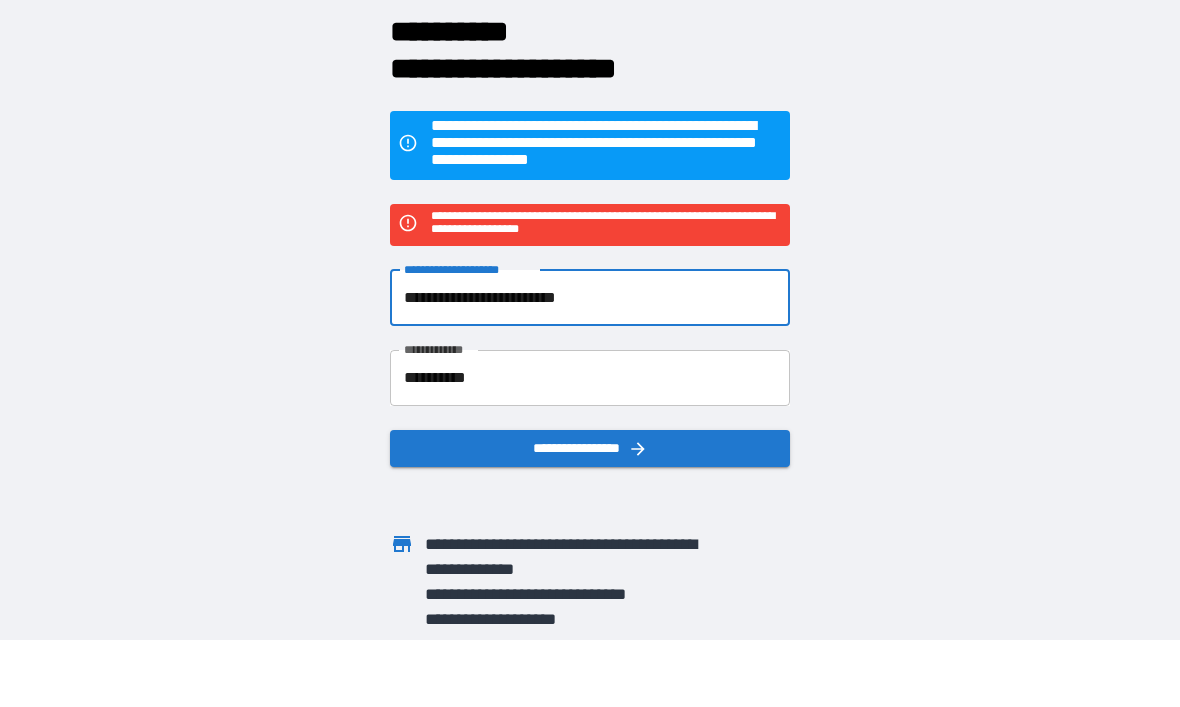 click on "**********" at bounding box center (590, 298) 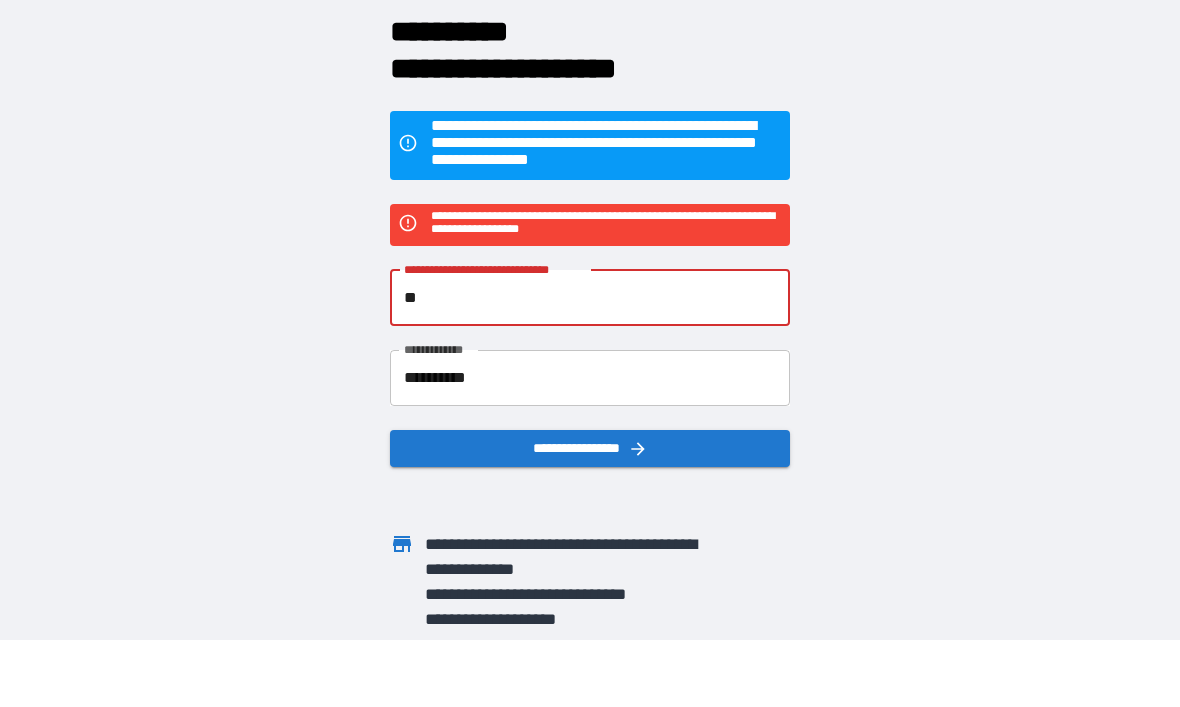 type on "*" 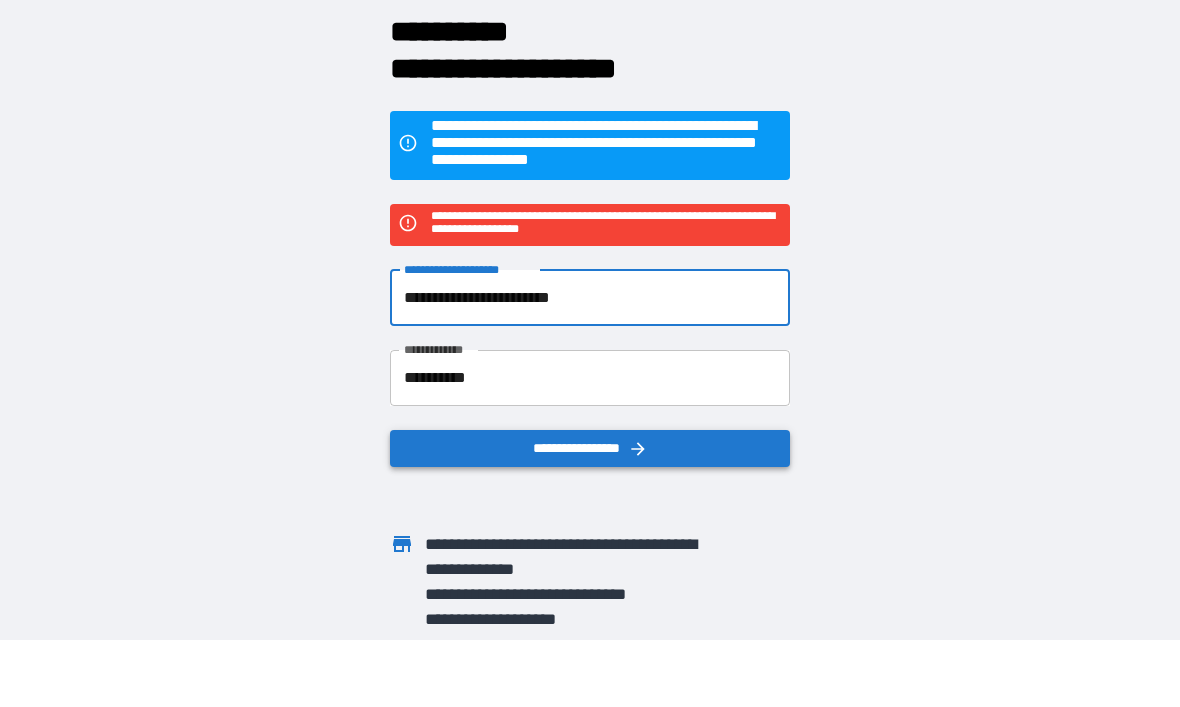click on "**********" at bounding box center [590, 448] 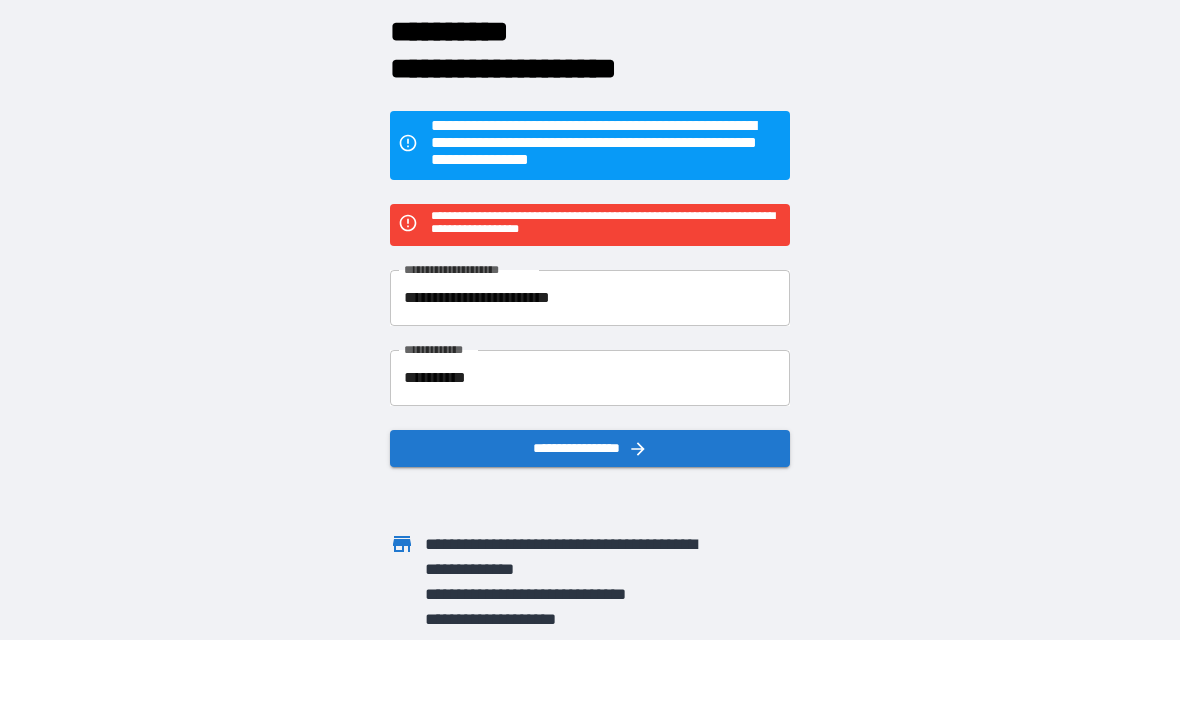 click on "**********" at bounding box center [590, 298] 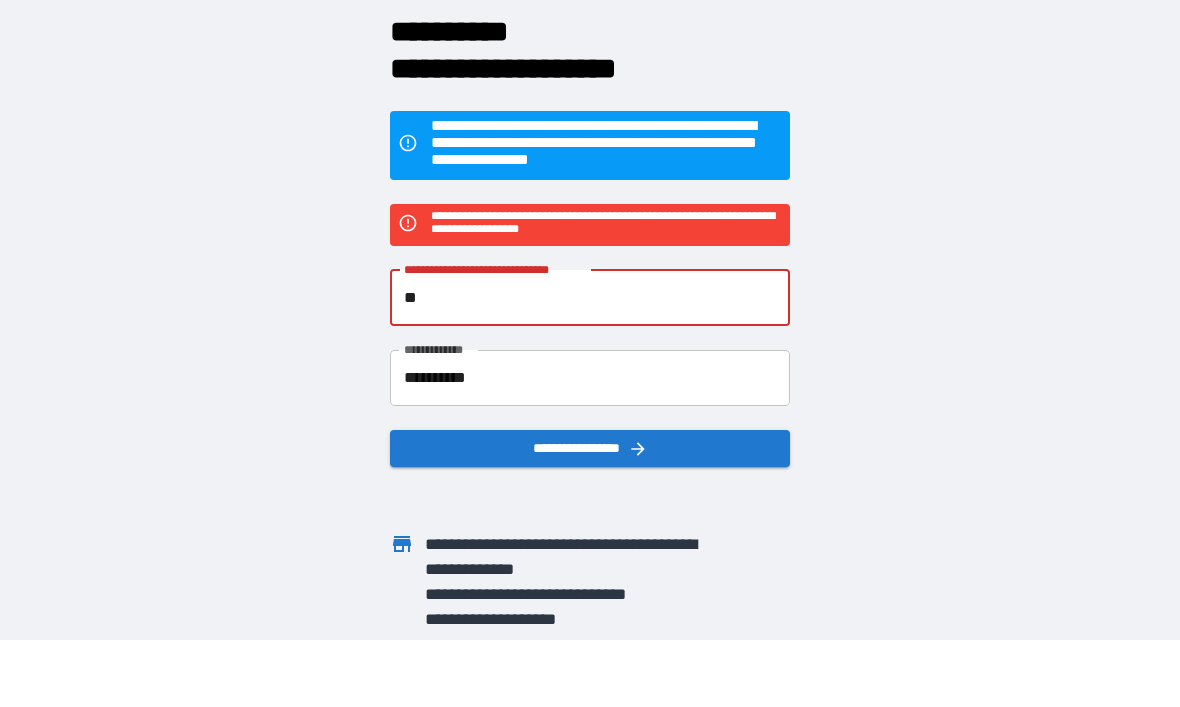 type on "*" 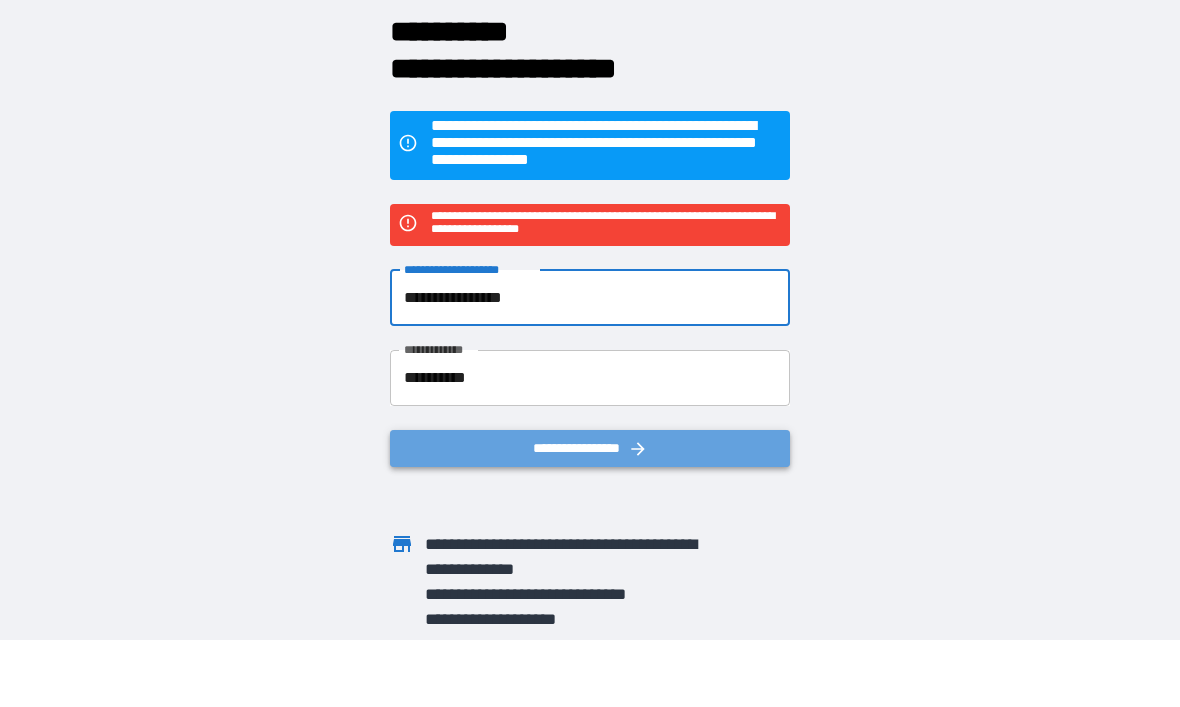 click on "**********" at bounding box center [590, 448] 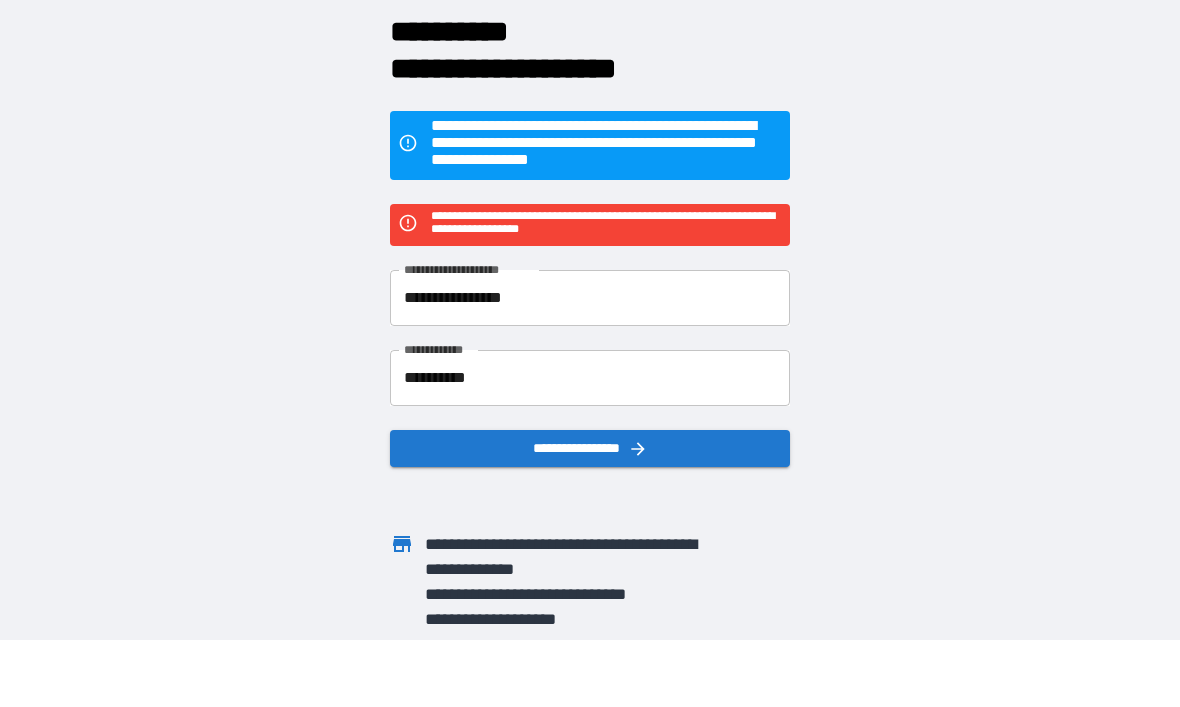click on "**********" at bounding box center (590, 298) 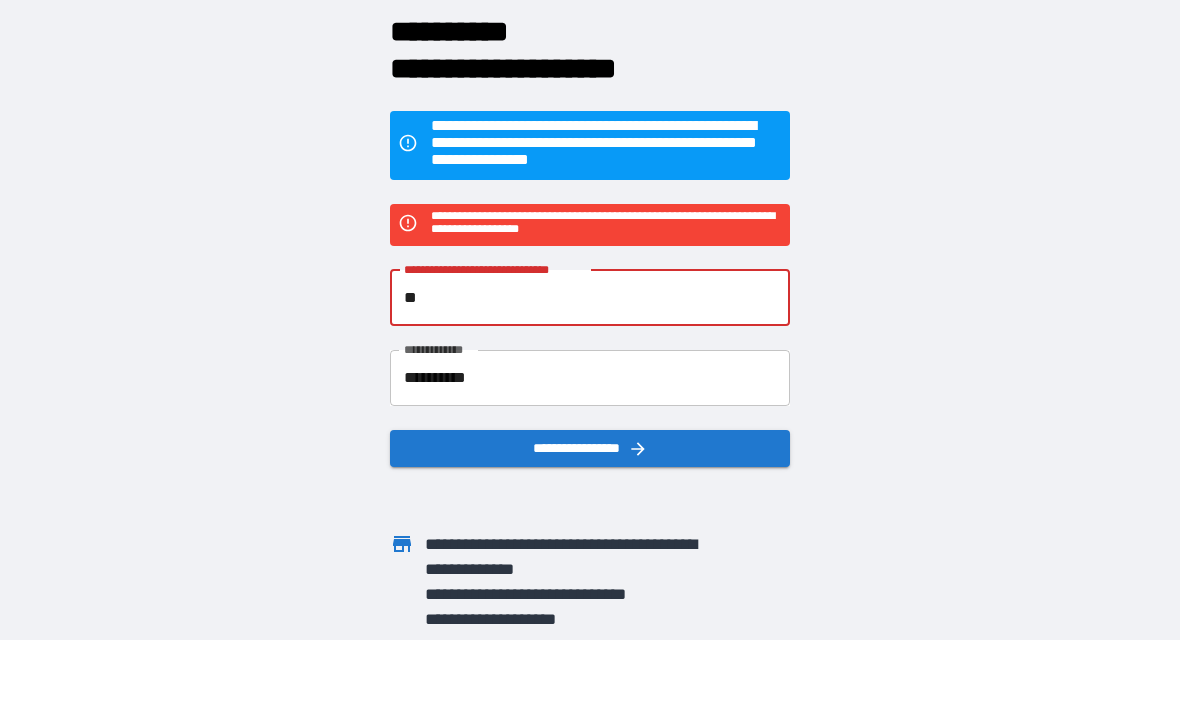 type on "*" 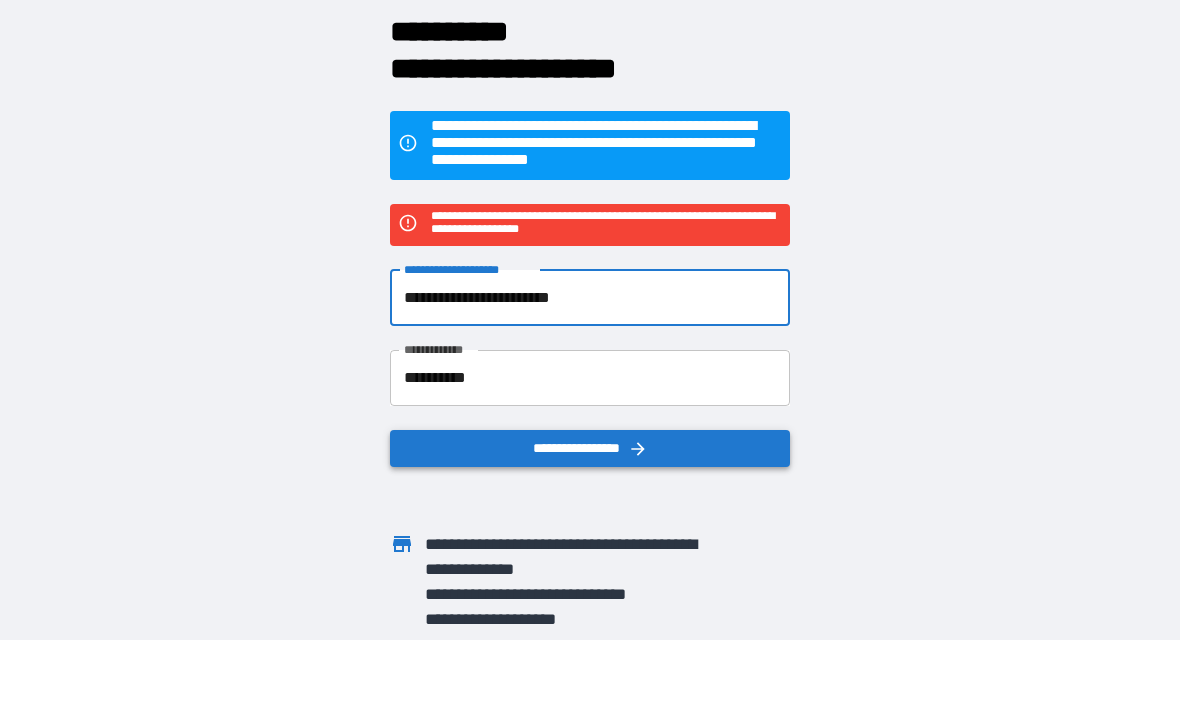 type on "**********" 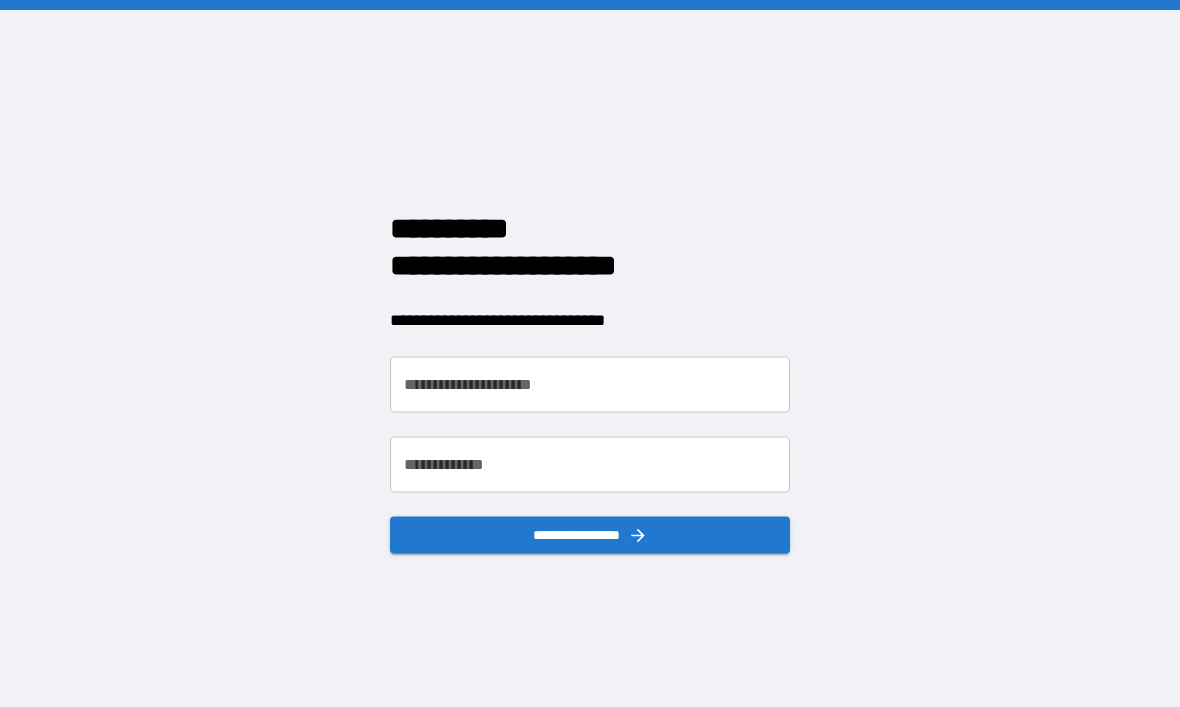 scroll, scrollTop: 0, scrollLeft: 0, axis: both 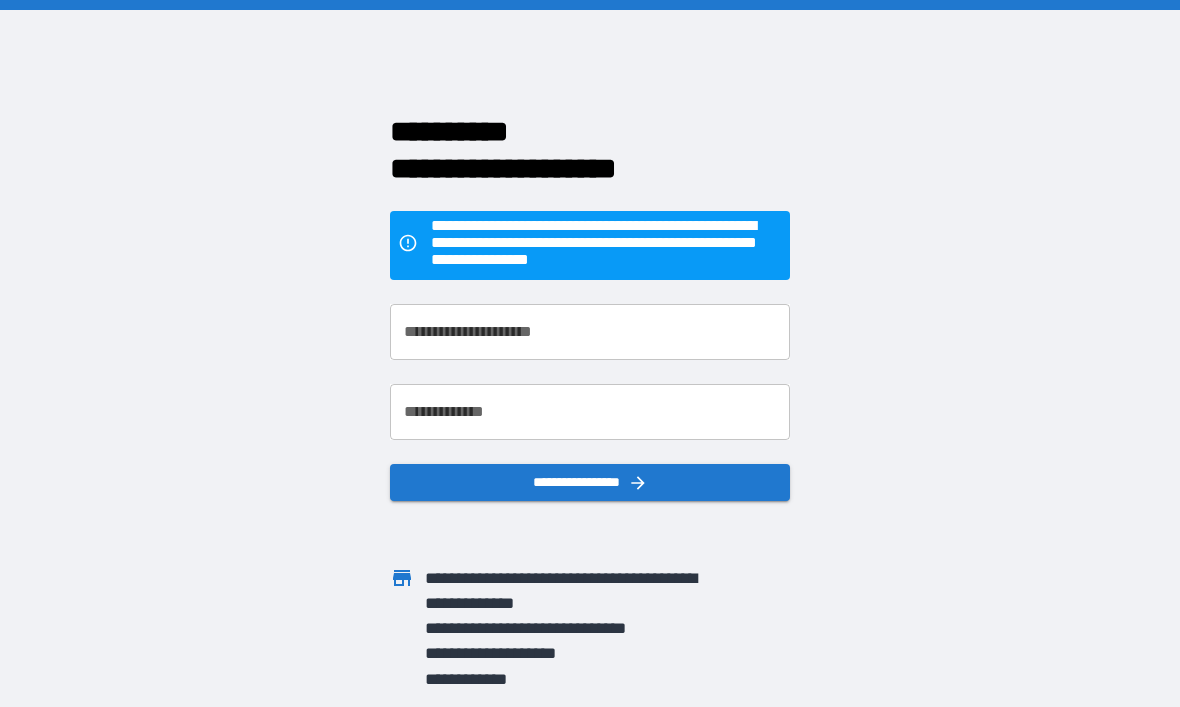 click on "**********" at bounding box center [590, 332] 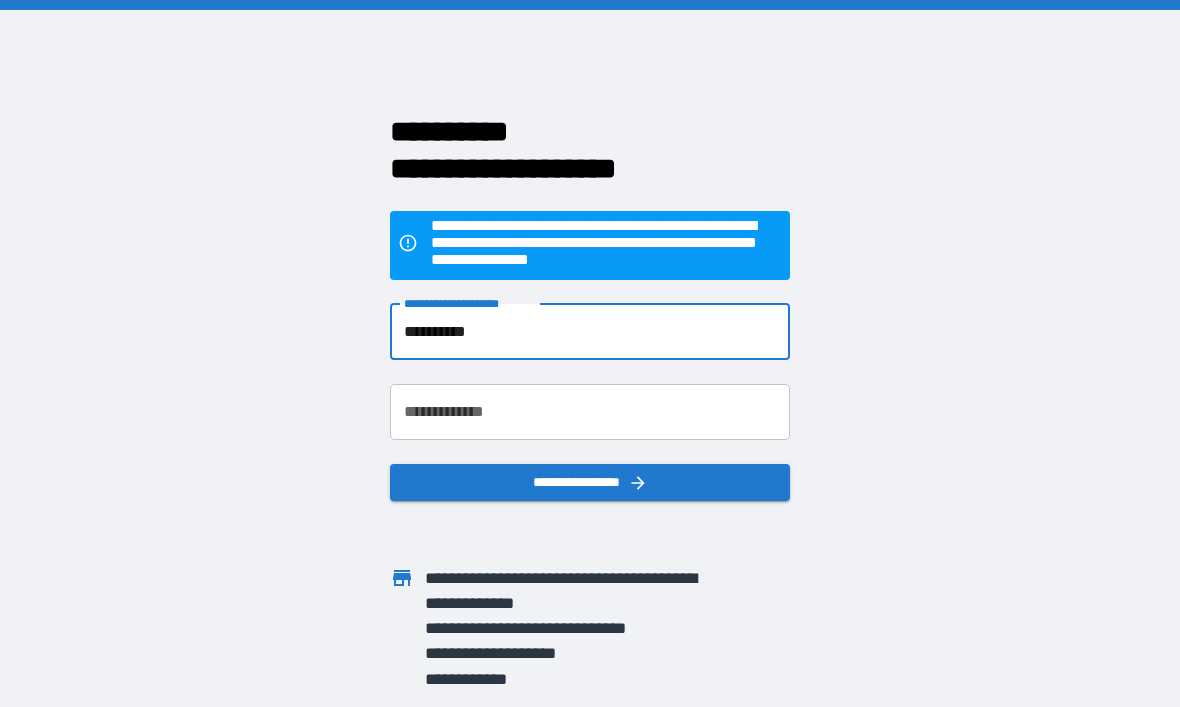 type on "**********" 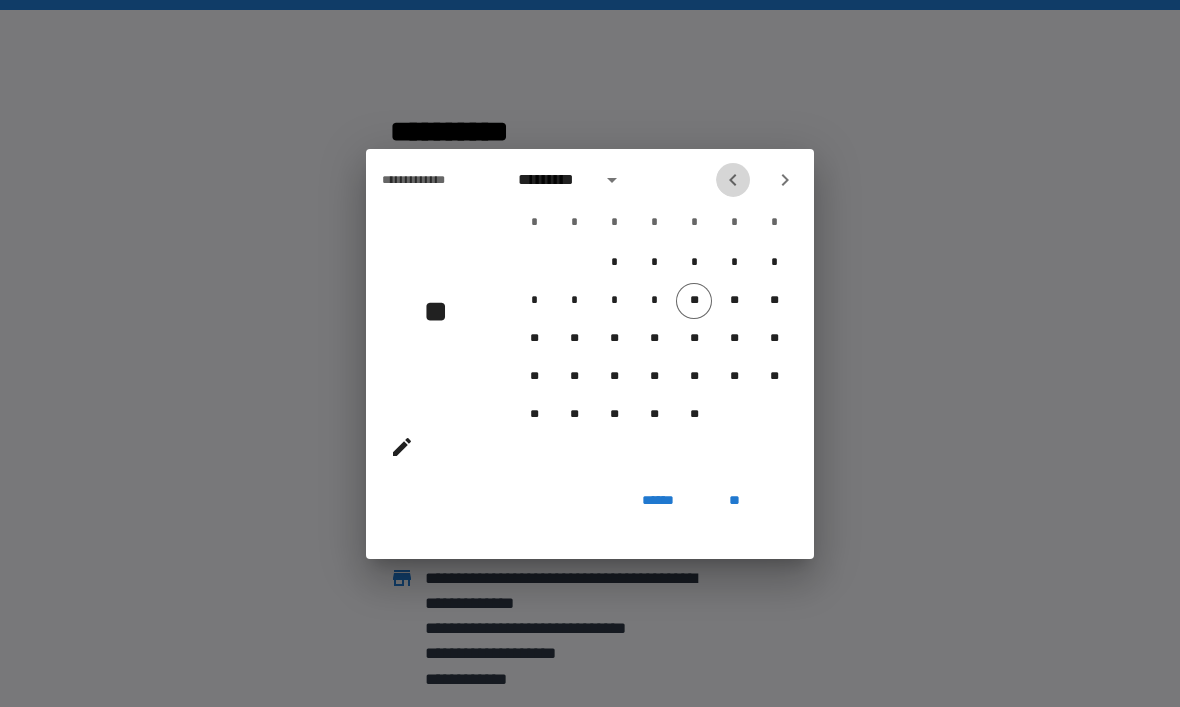click 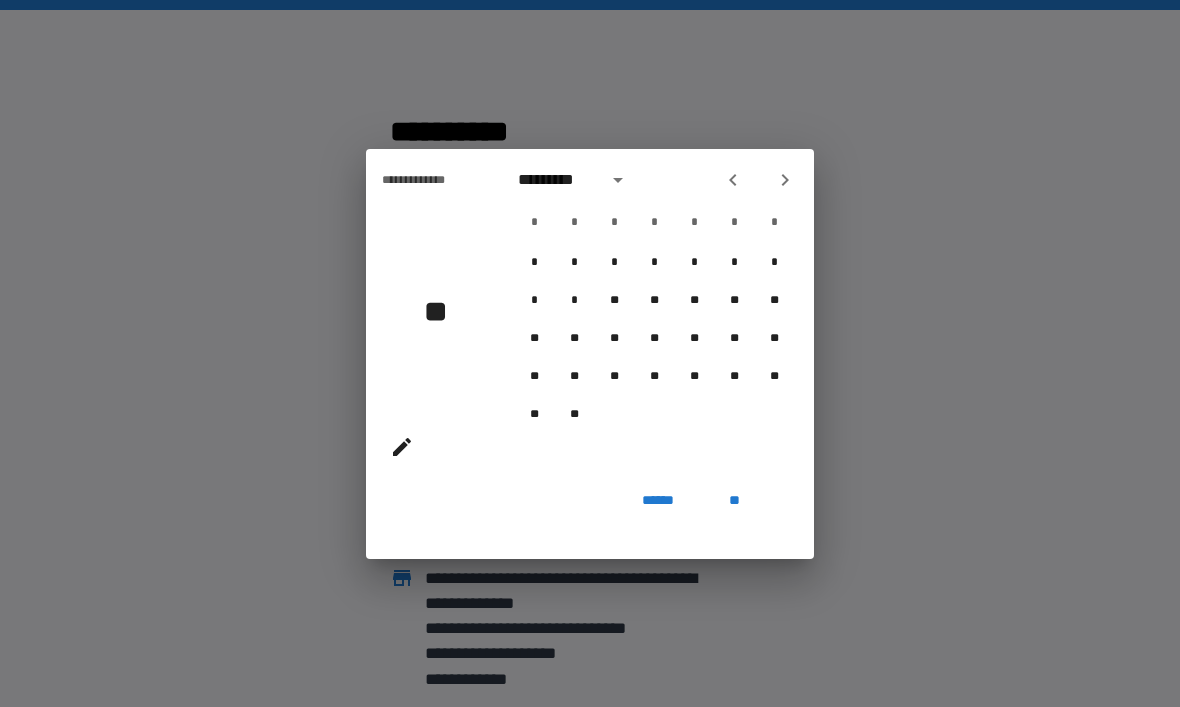 click 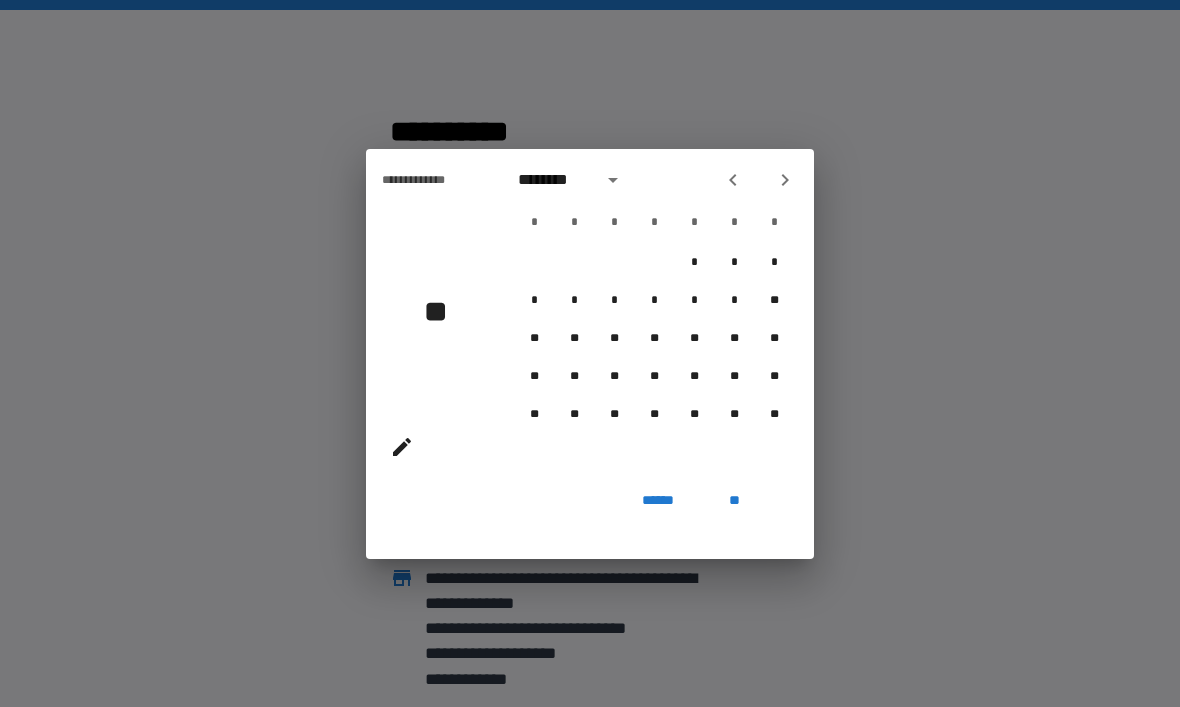 click 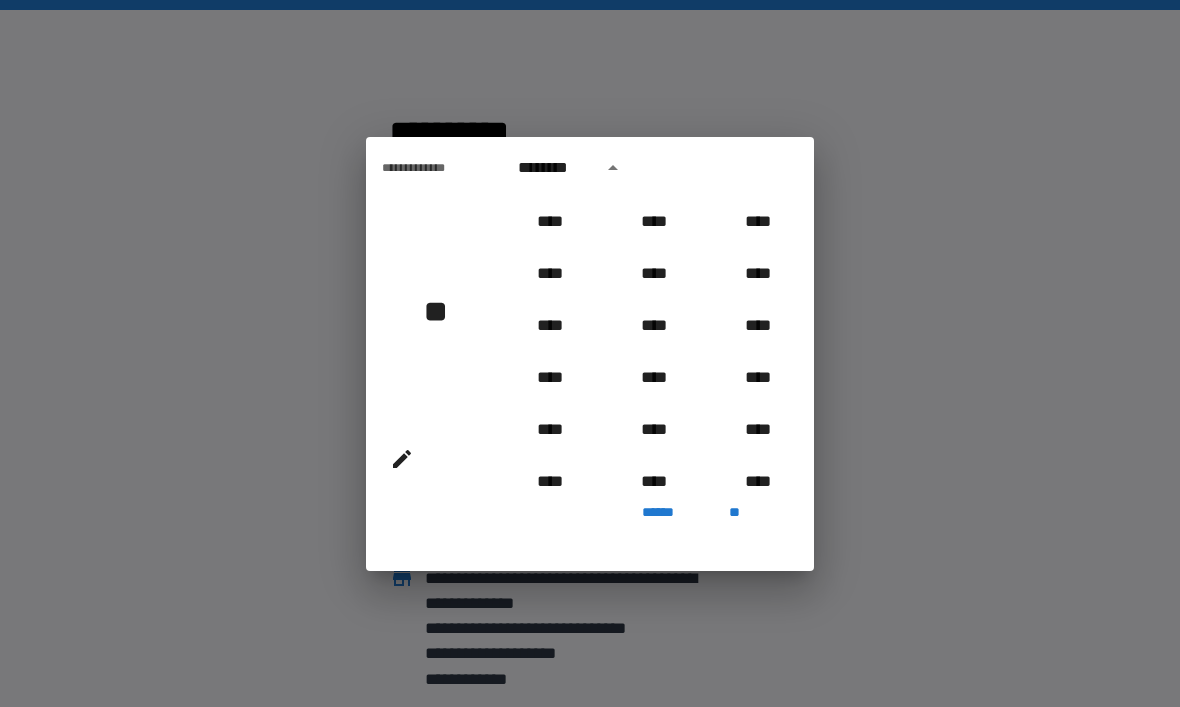 scroll, scrollTop: 1085, scrollLeft: 0, axis: vertical 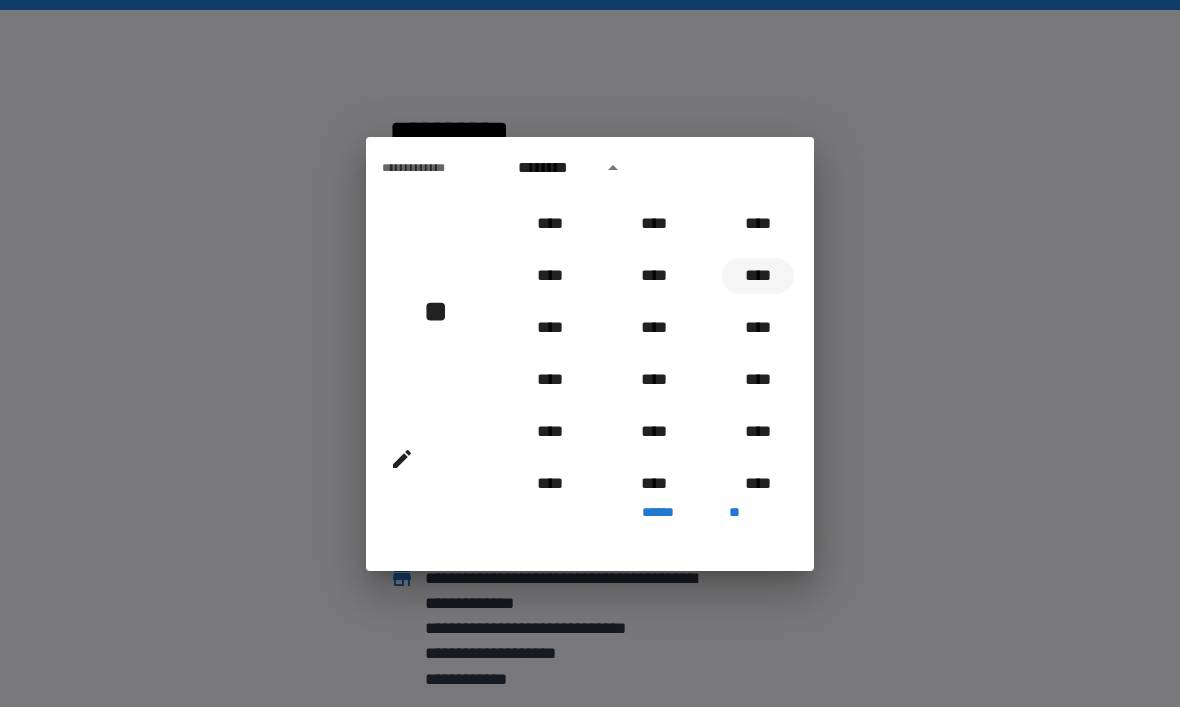 click on "****" at bounding box center (758, 276) 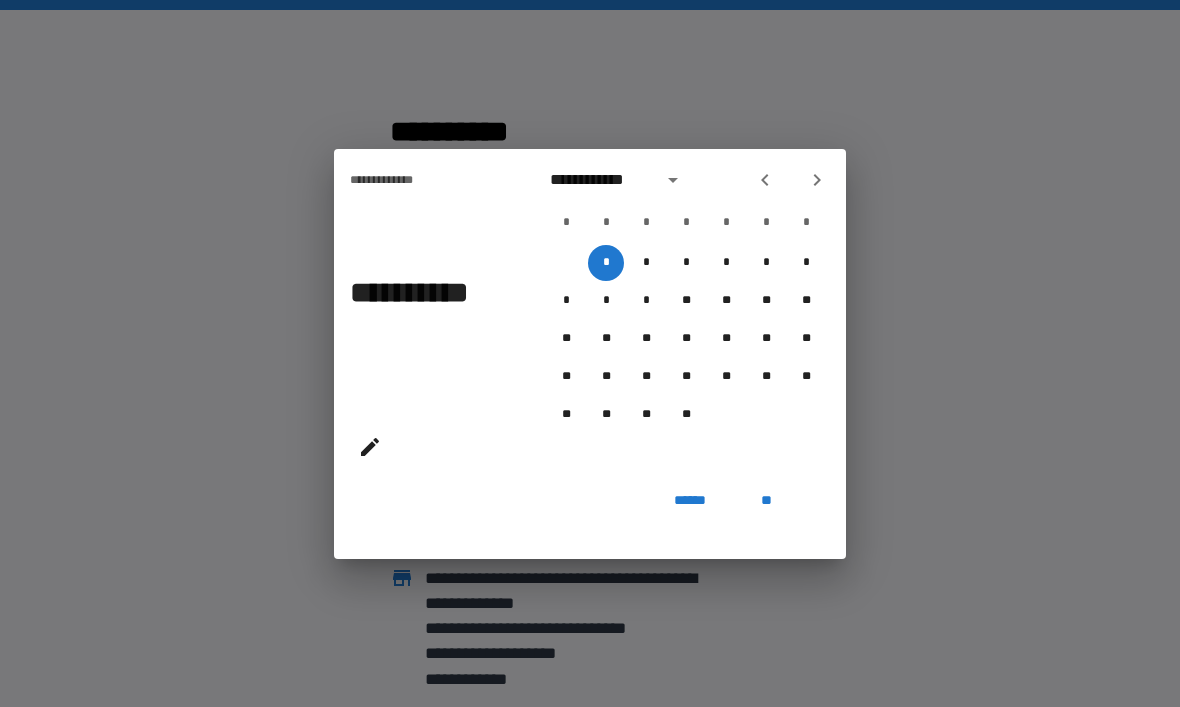 click on "**********" at bounding box center [600, 180] 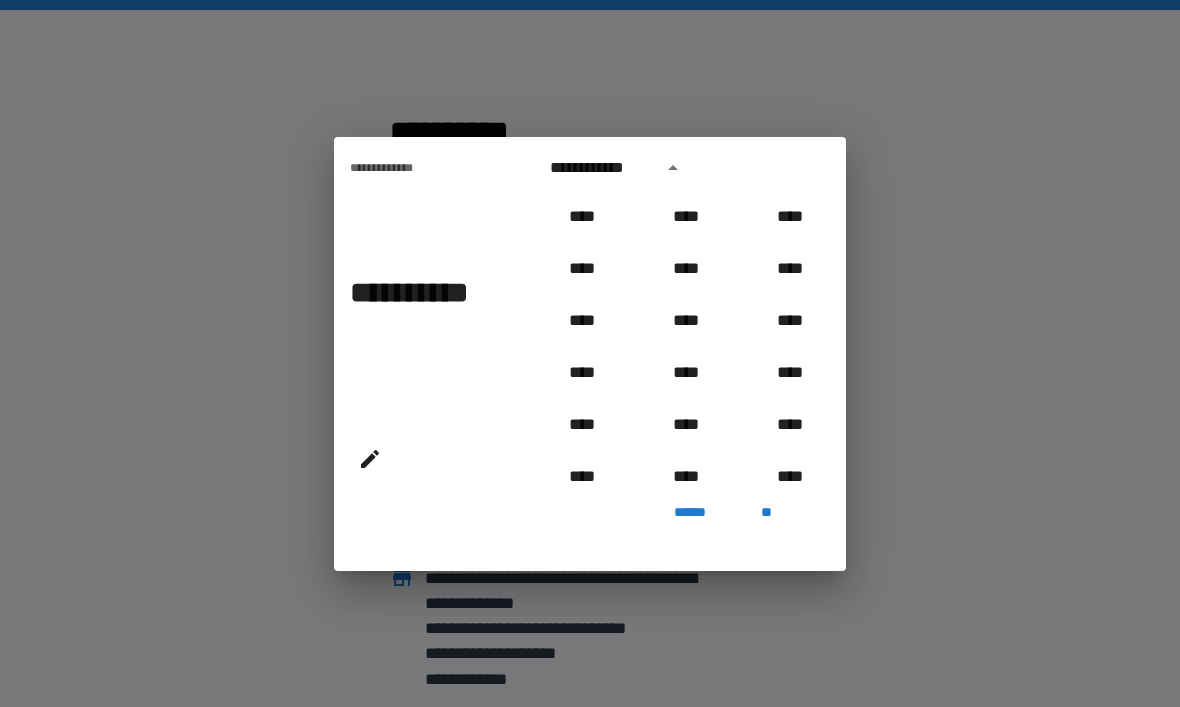 scroll, scrollTop: 1018, scrollLeft: 0, axis: vertical 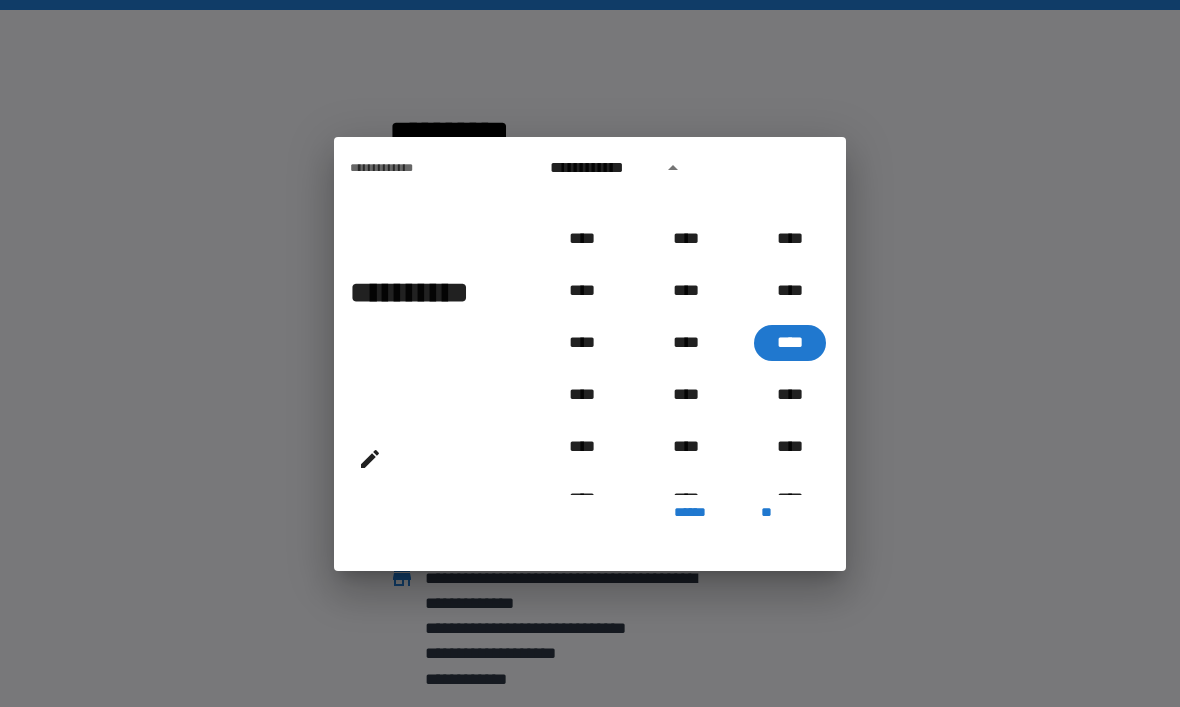 click 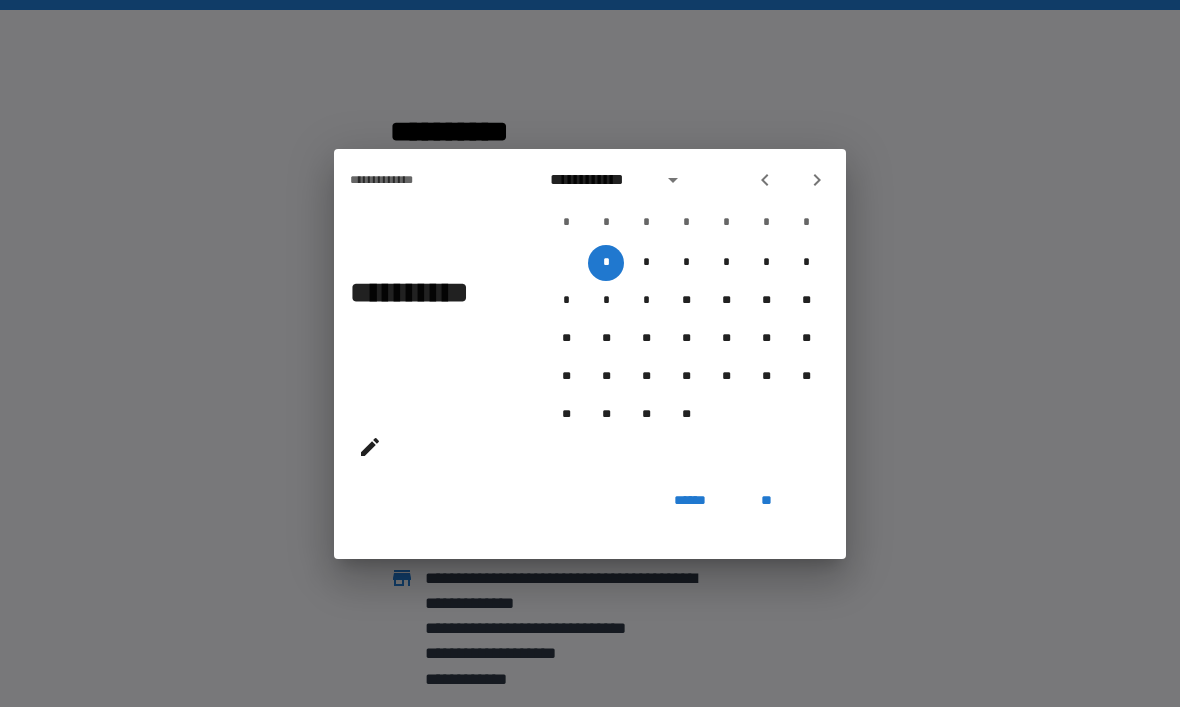 click 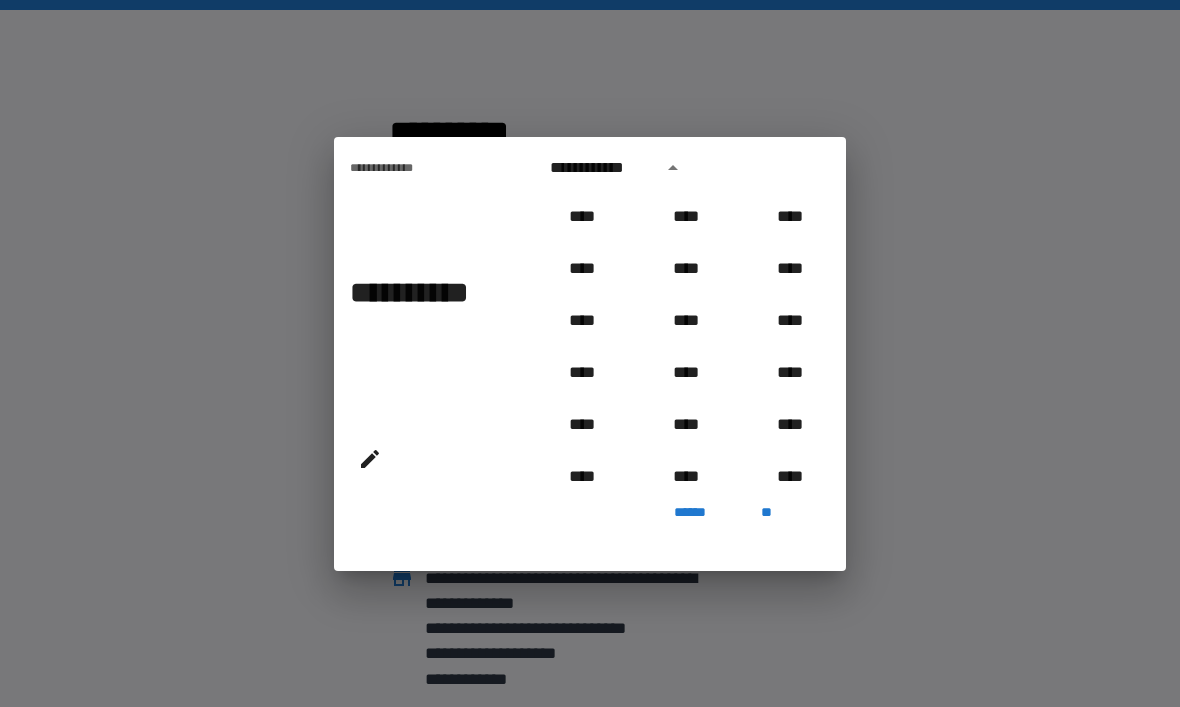 scroll, scrollTop: 1018, scrollLeft: 0, axis: vertical 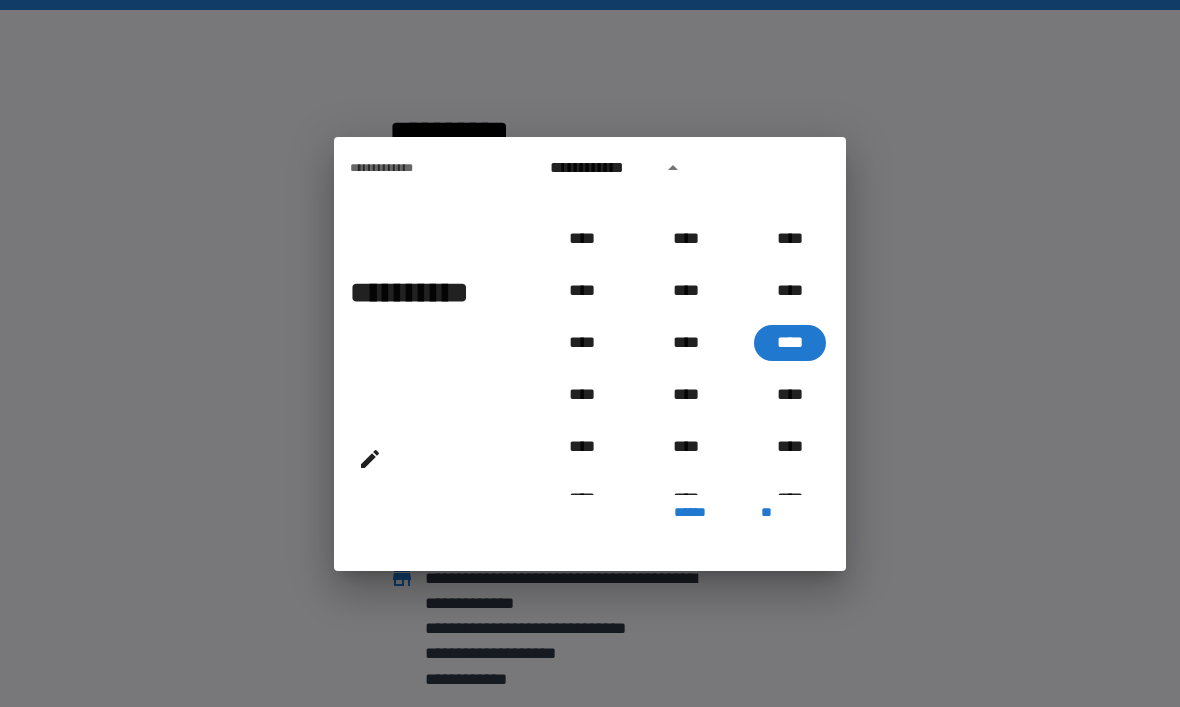 click on "**********" at bounding box center [422, 311] 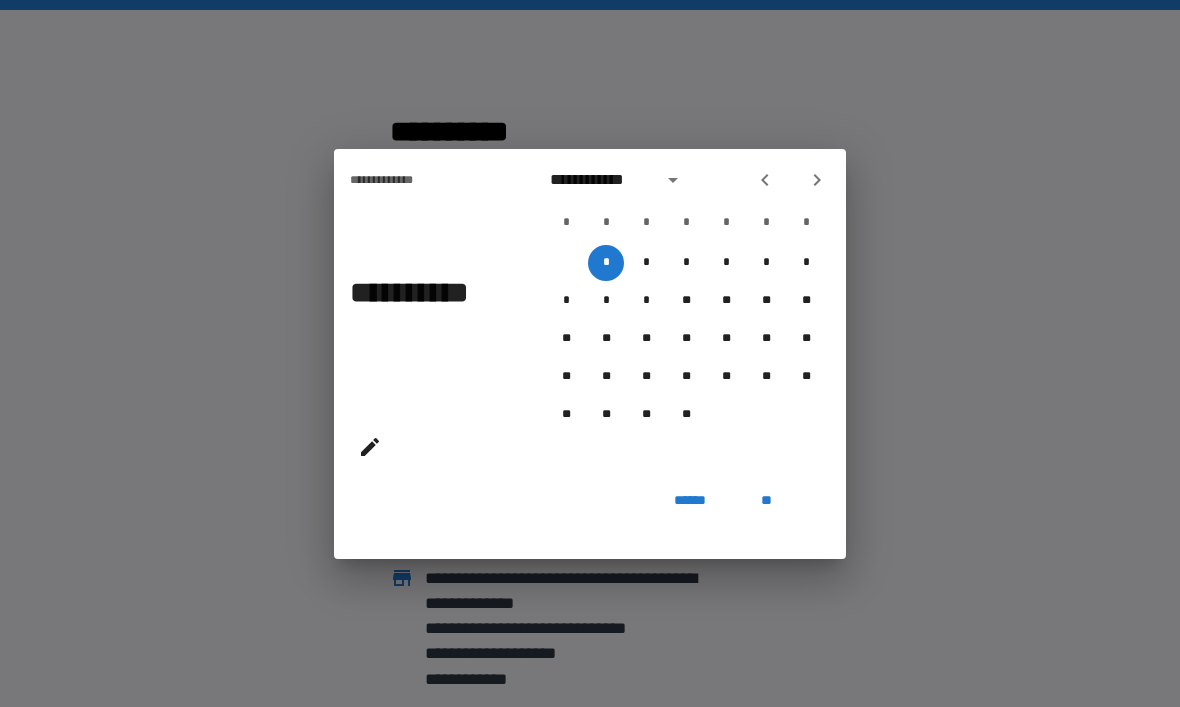 click on "******" at bounding box center [690, 501] 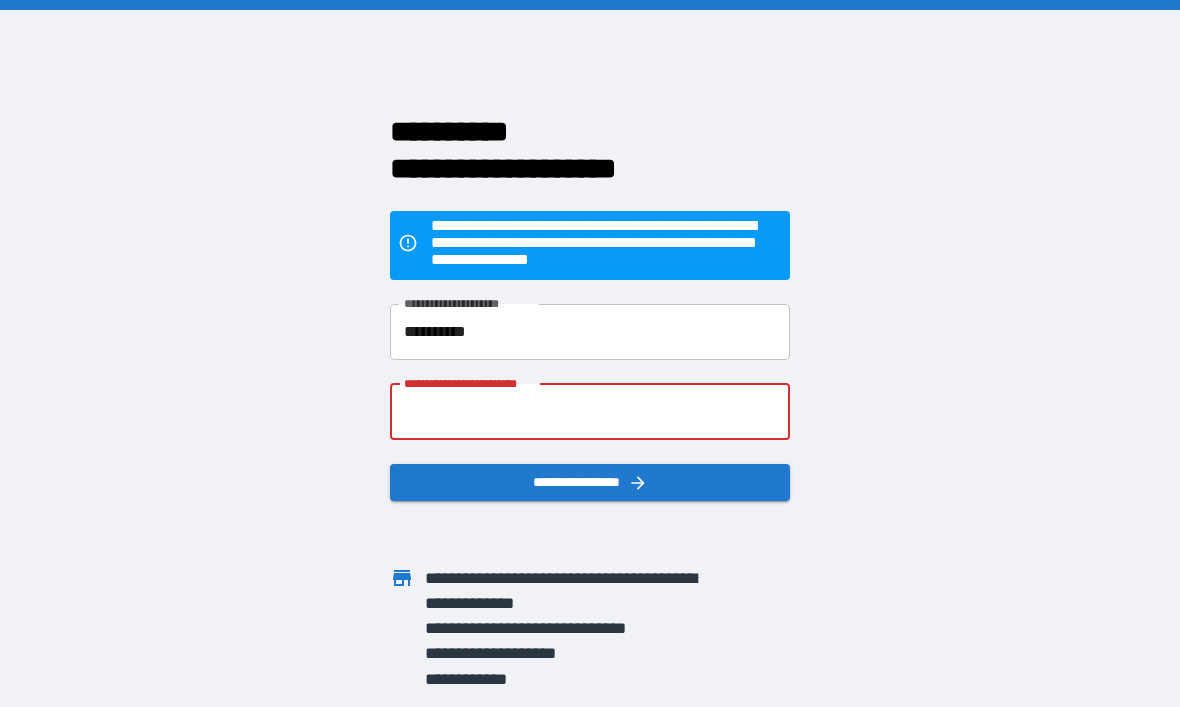 click on "**********" at bounding box center [590, 412] 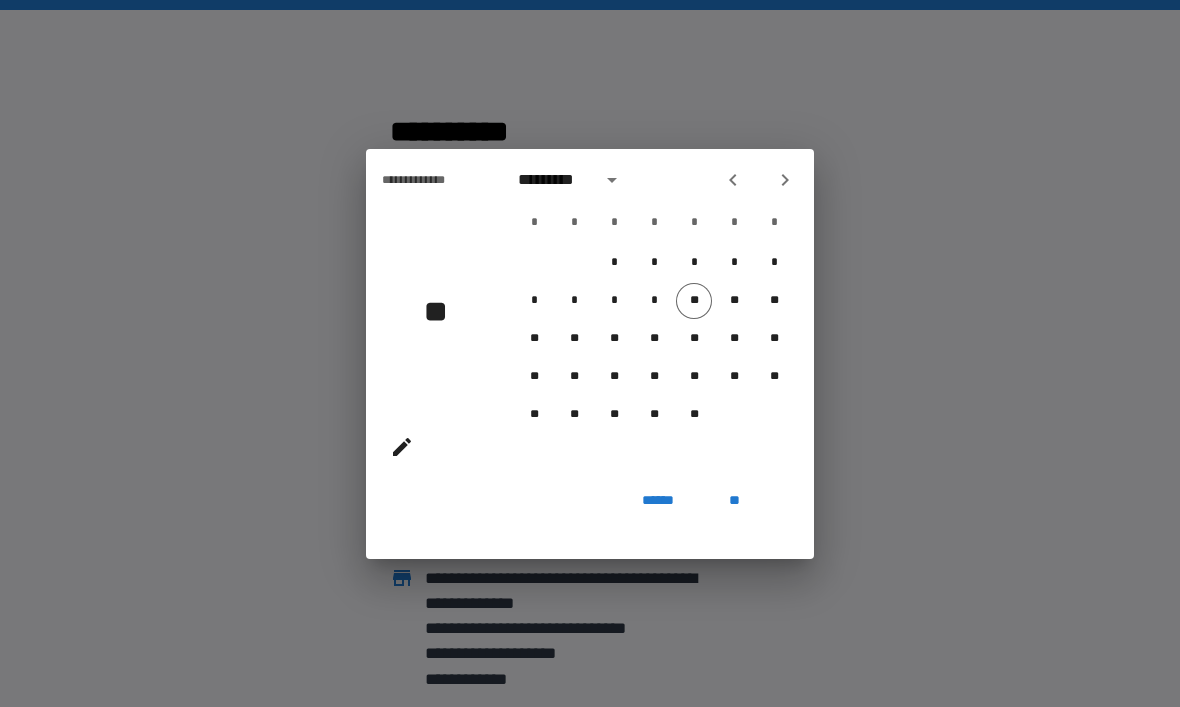click 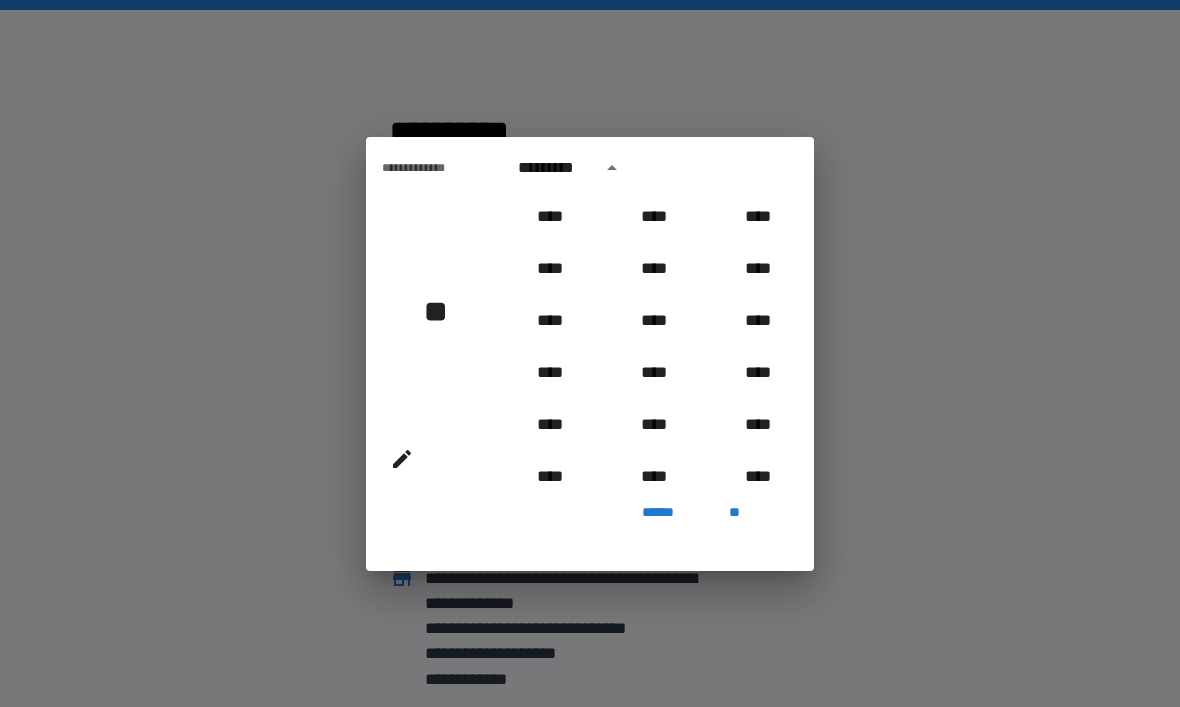 scroll, scrollTop: 2006, scrollLeft: 0, axis: vertical 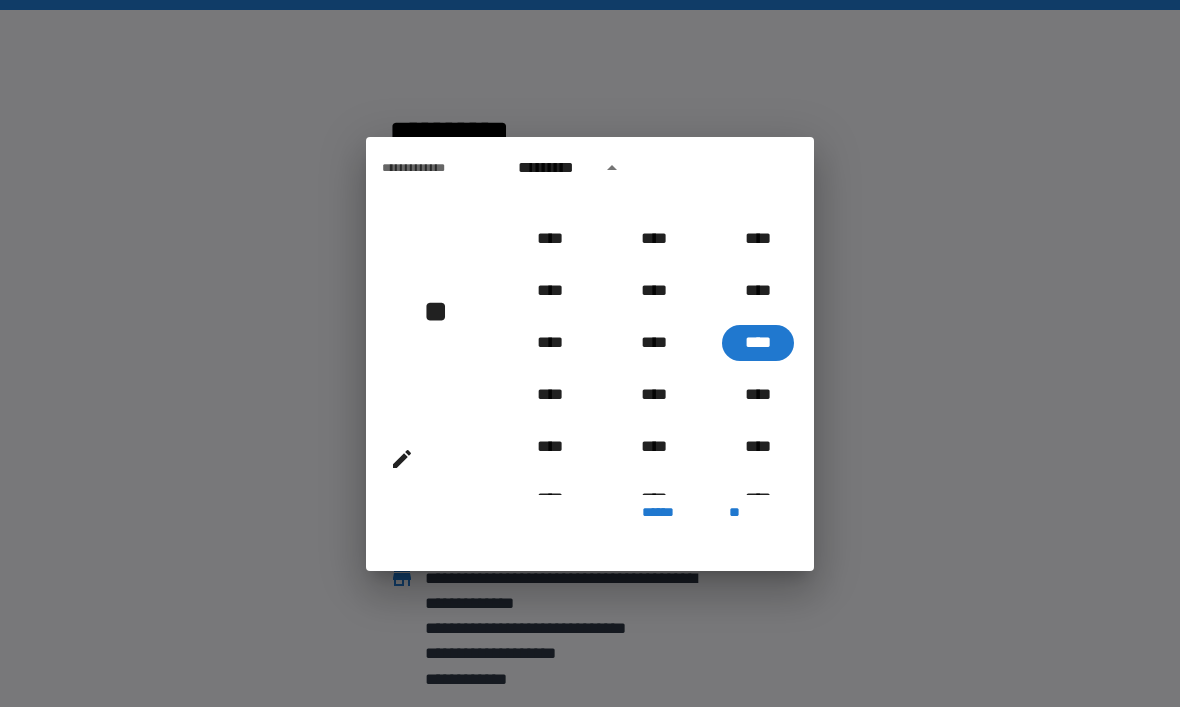 click 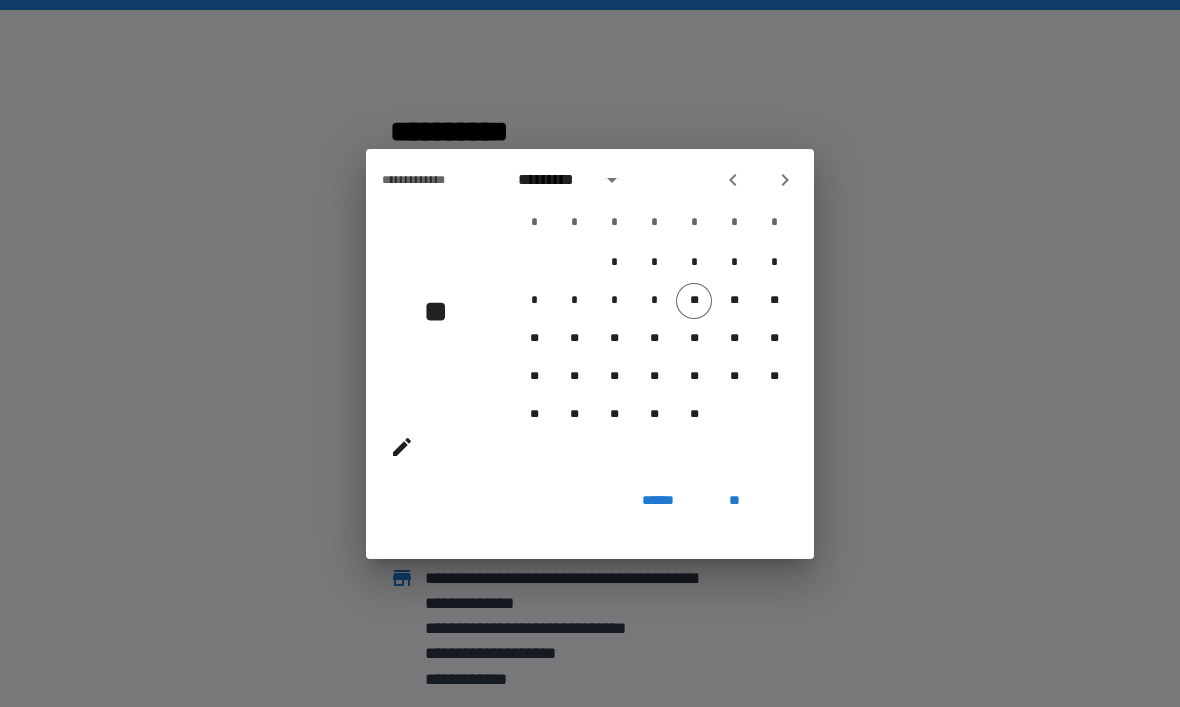 click 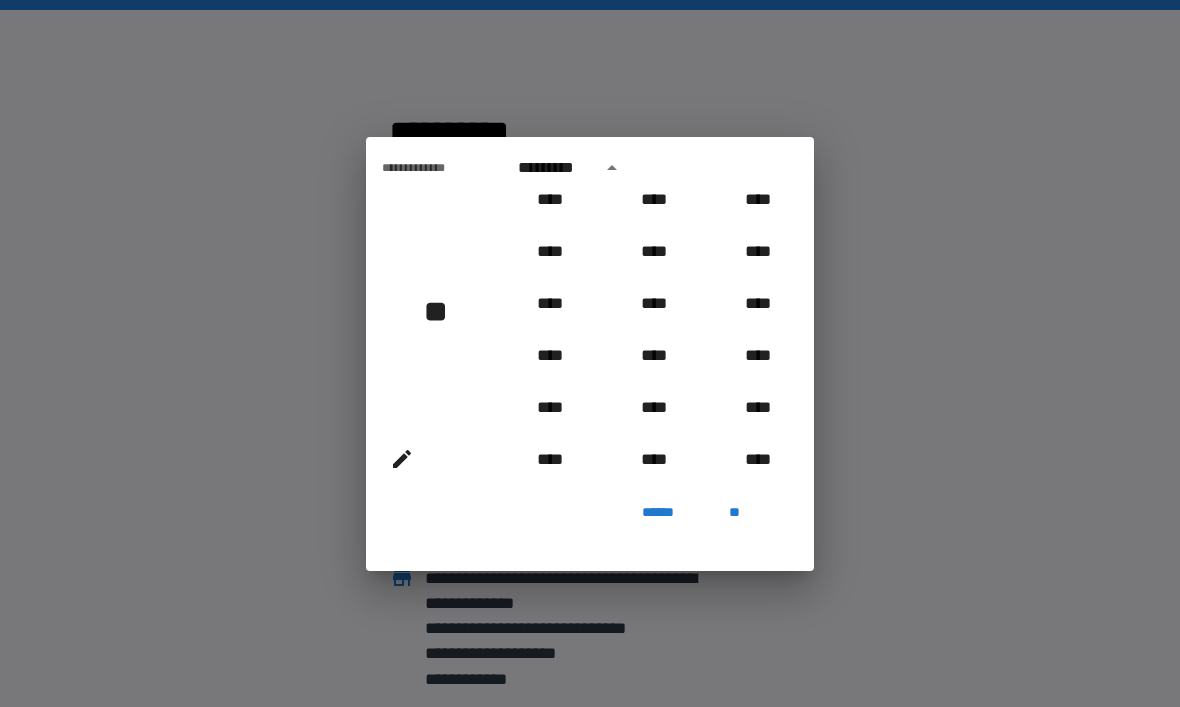 scroll, scrollTop: 954, scrollLeft: 0, axis: vertical 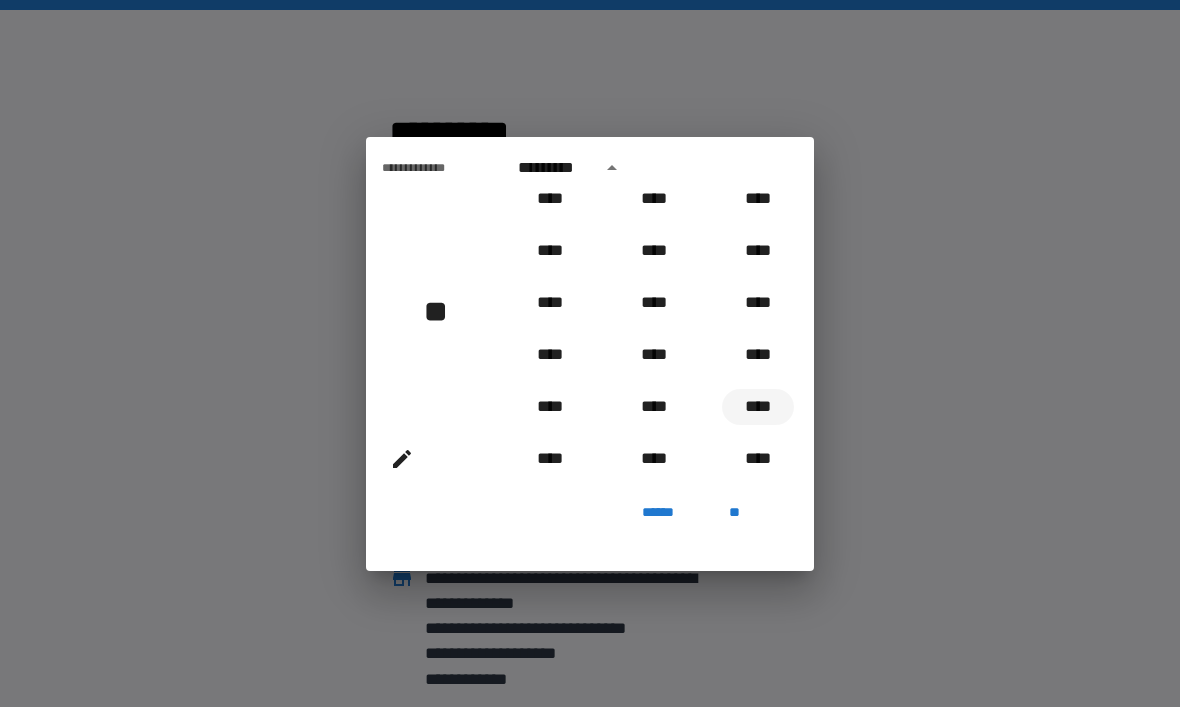 click on "****" at bounding box center (758, 407) 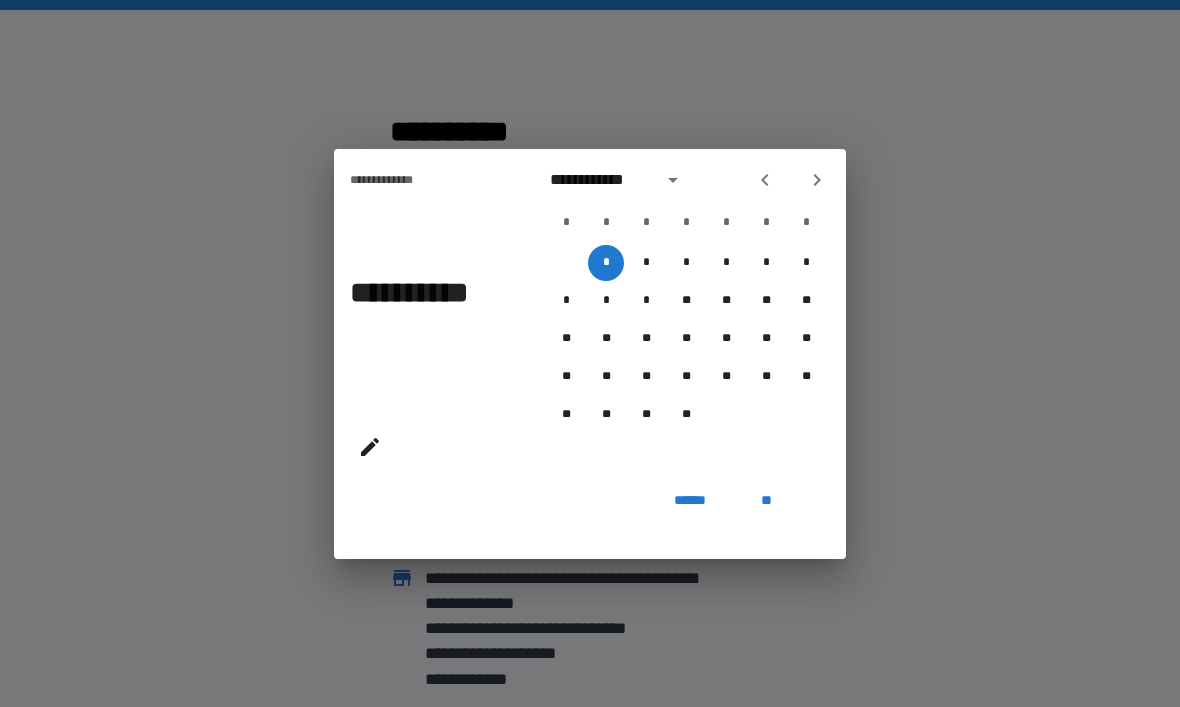click 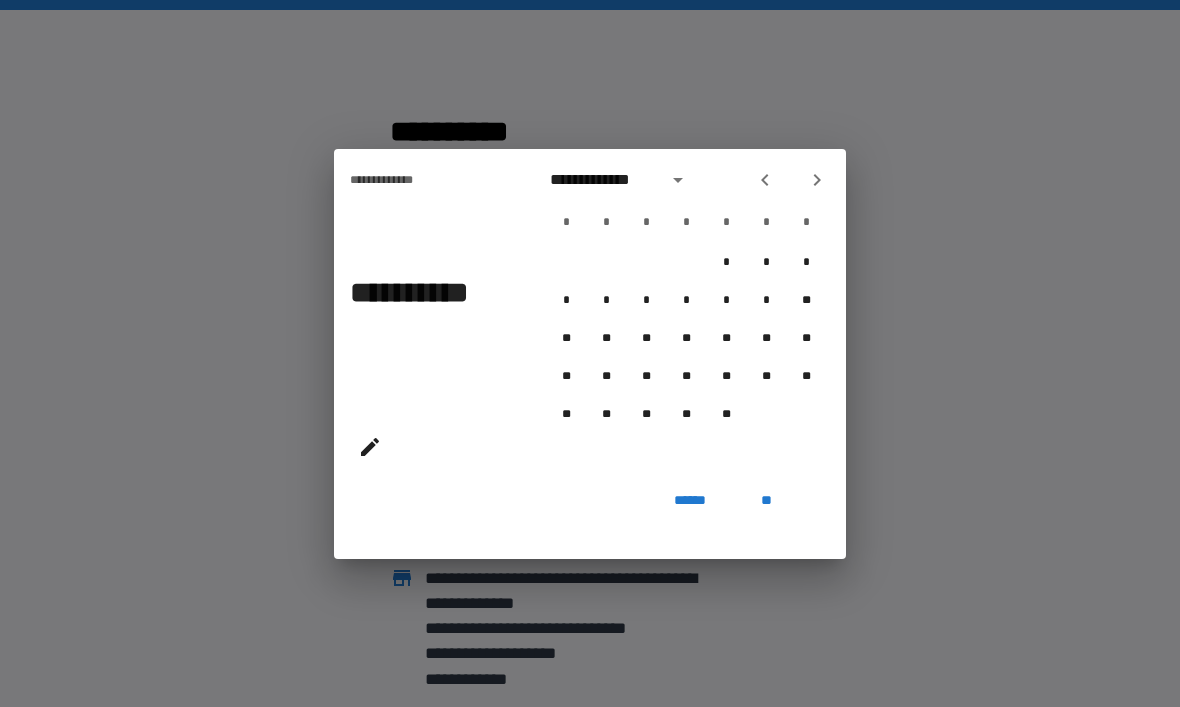 click 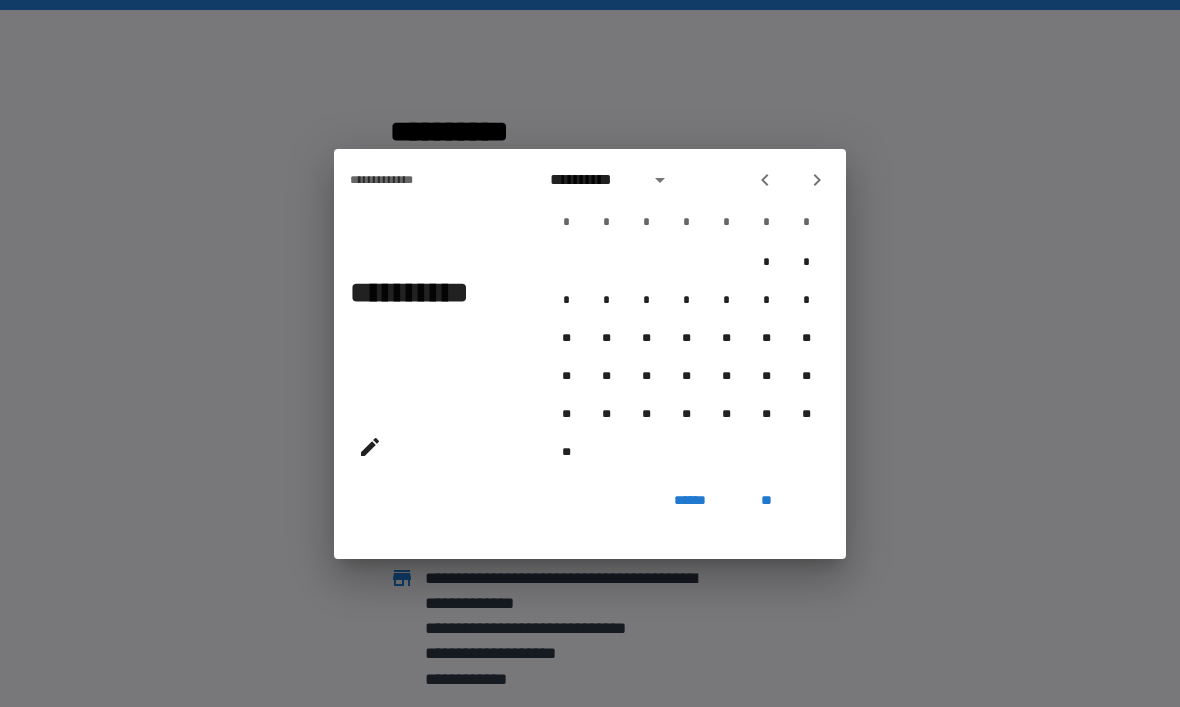 click 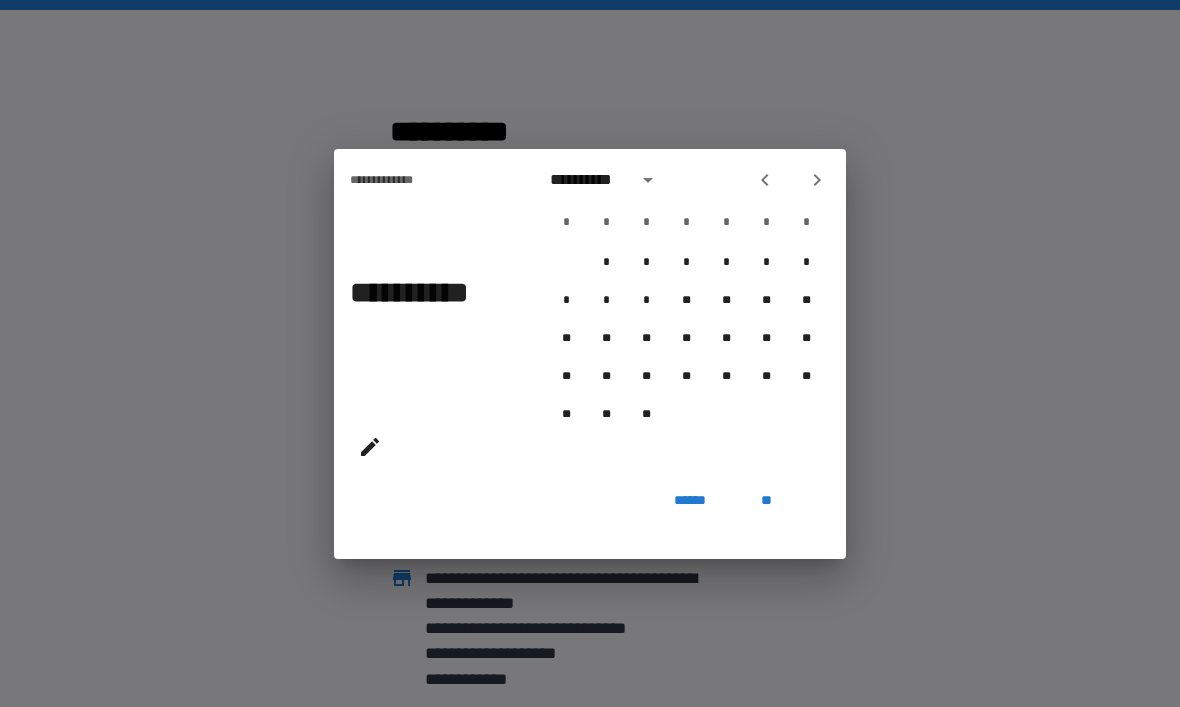 click 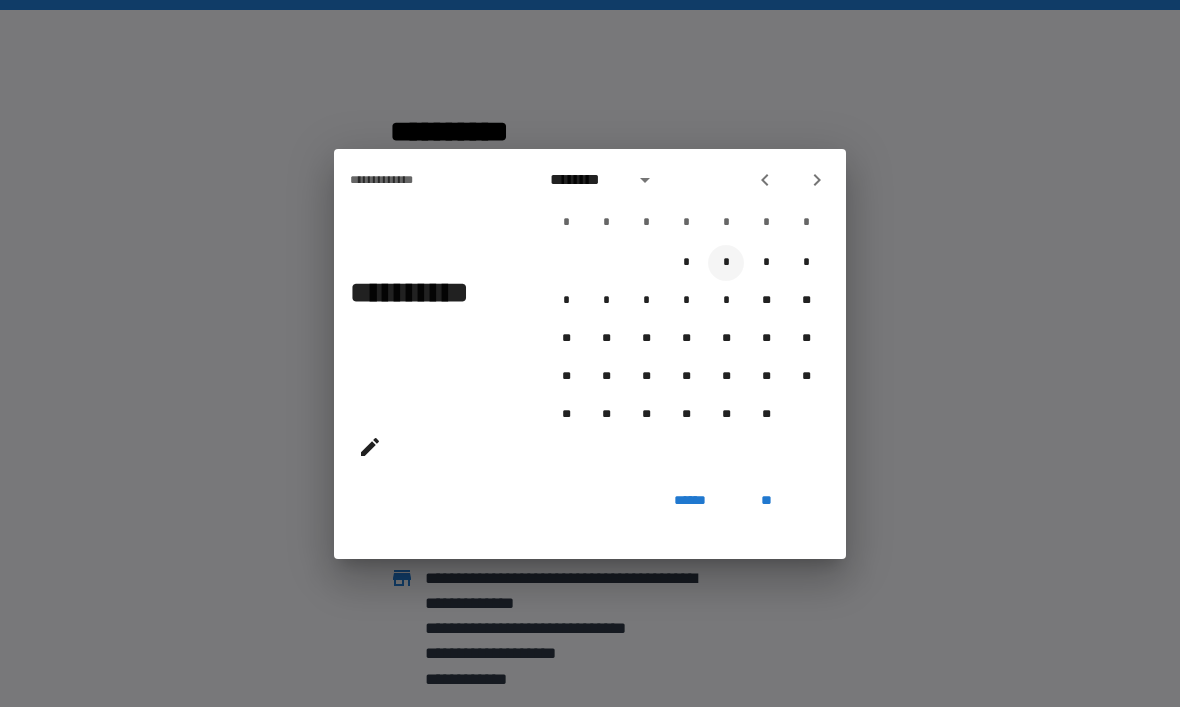 click on "*" at bounding box center (726, 263) 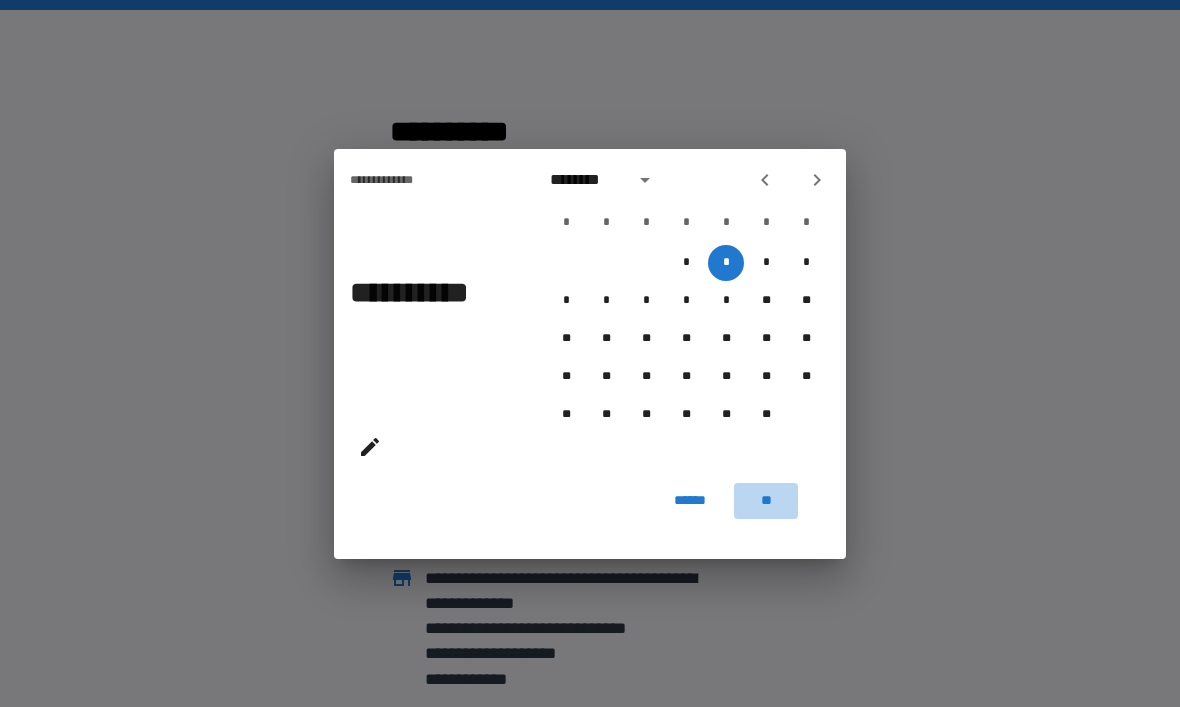 click on "**" at bounding box center (766, 501) 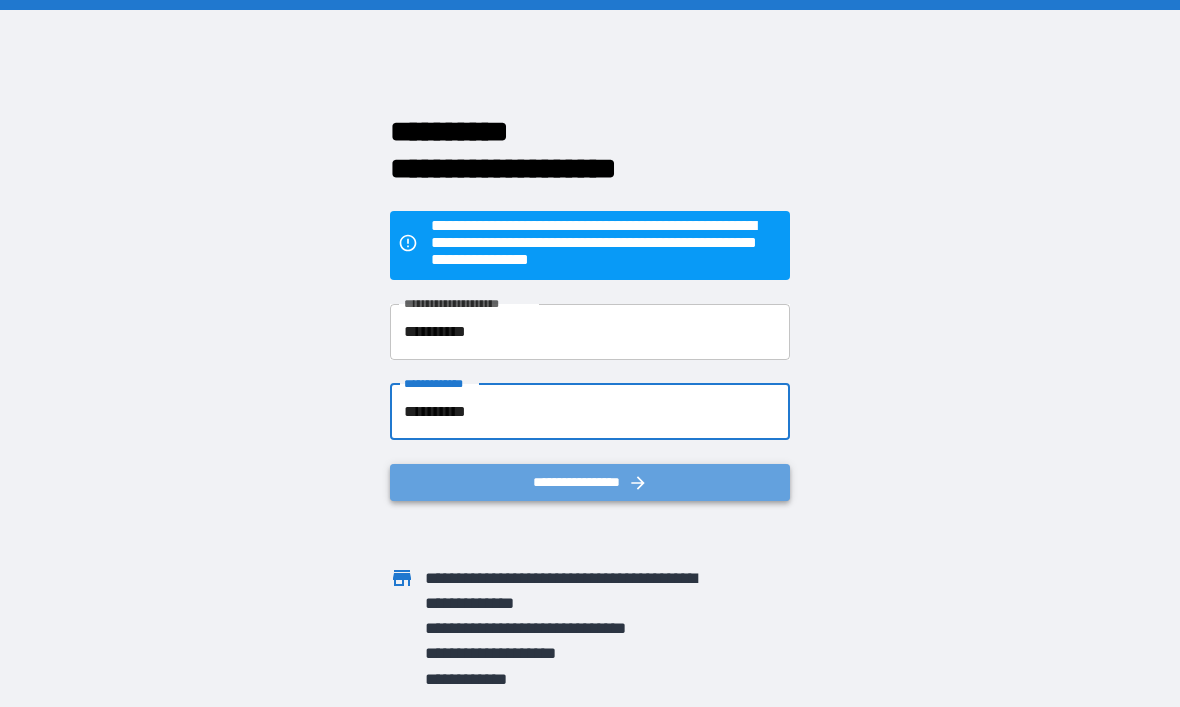 click on "**********" at bounding box center [590, 482] 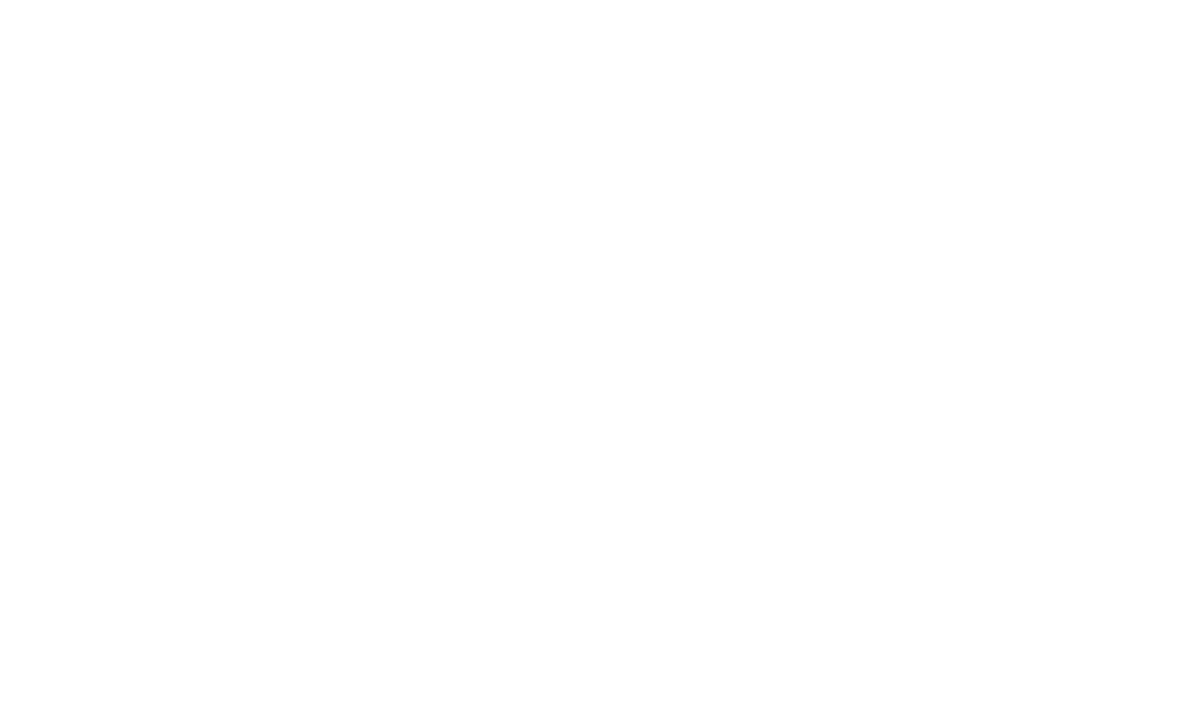 scroll, scrollTop: 0, scrollLeft: 0, axis: both 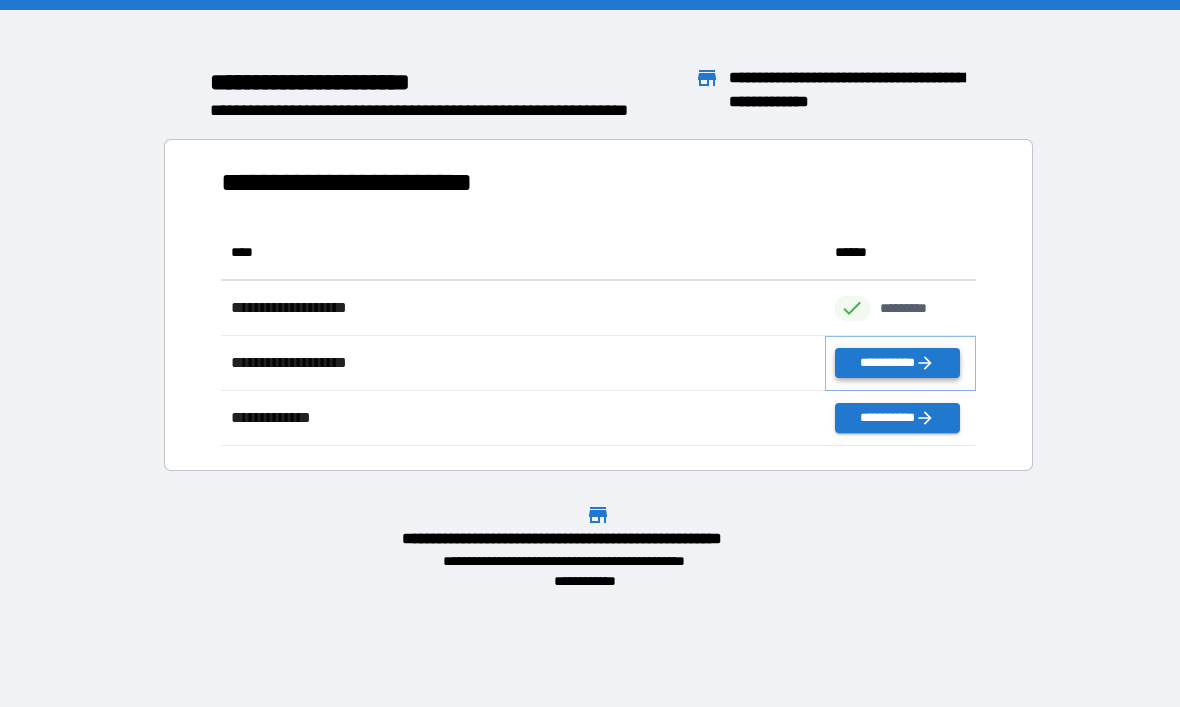 click on "**********" at bounding box center [897, 363] 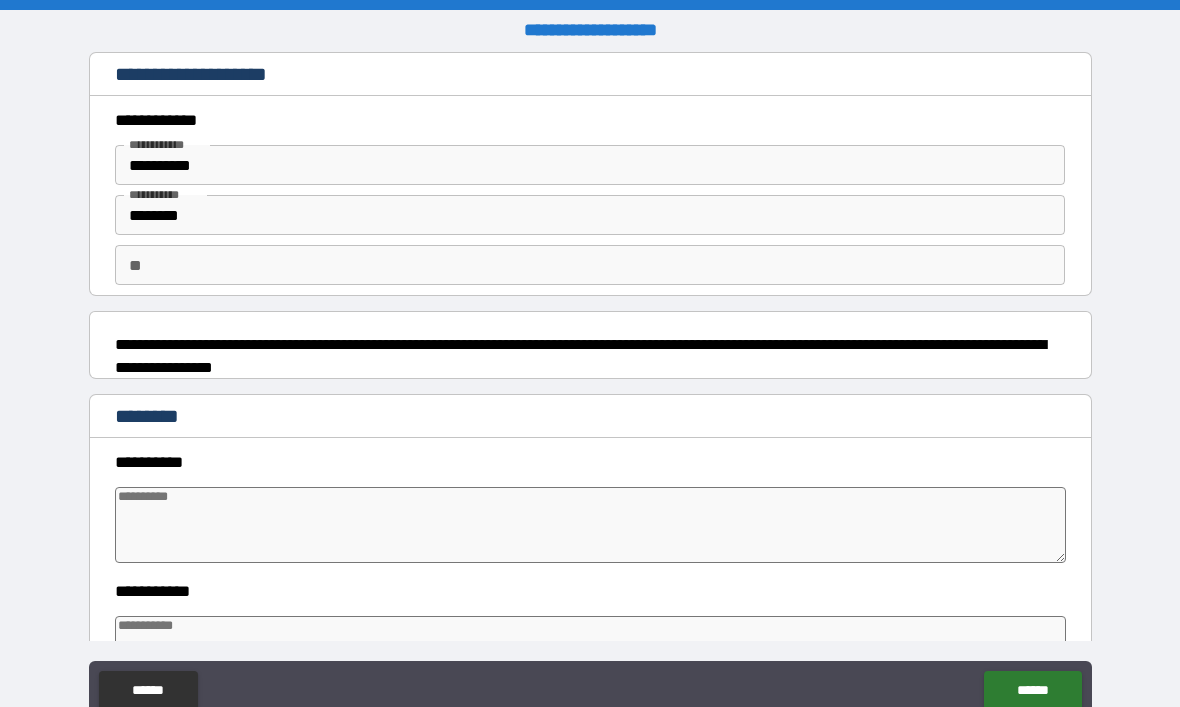 type on "*" 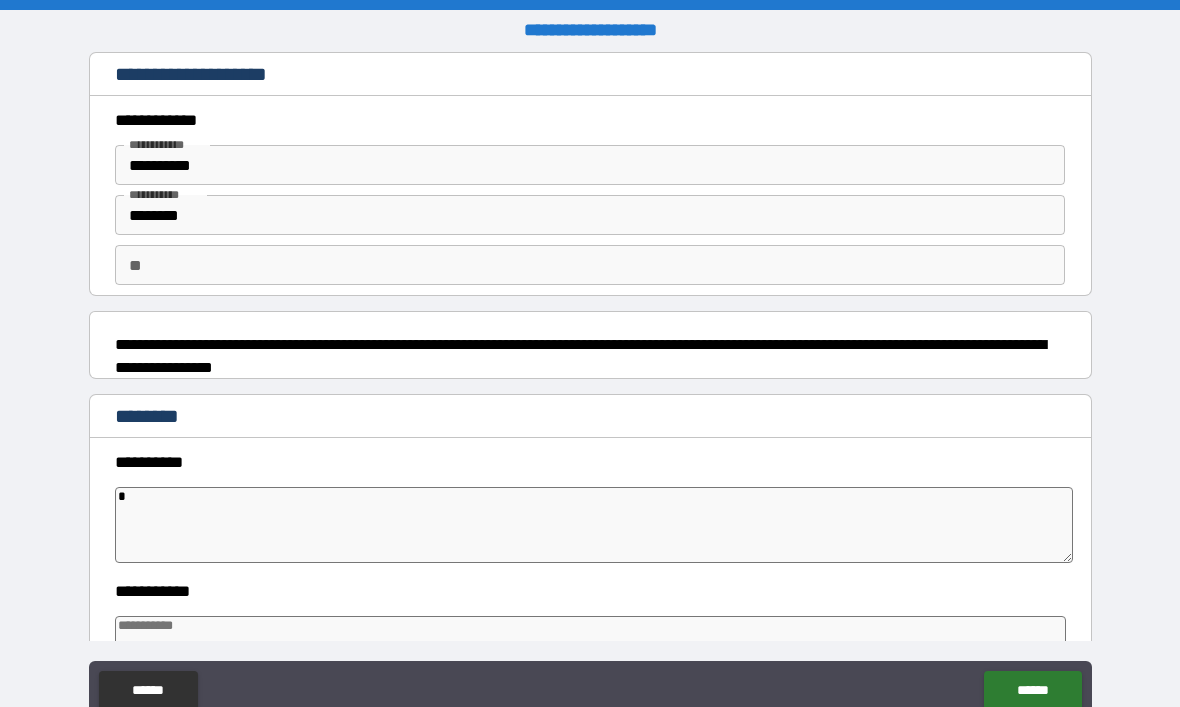 type on "*" 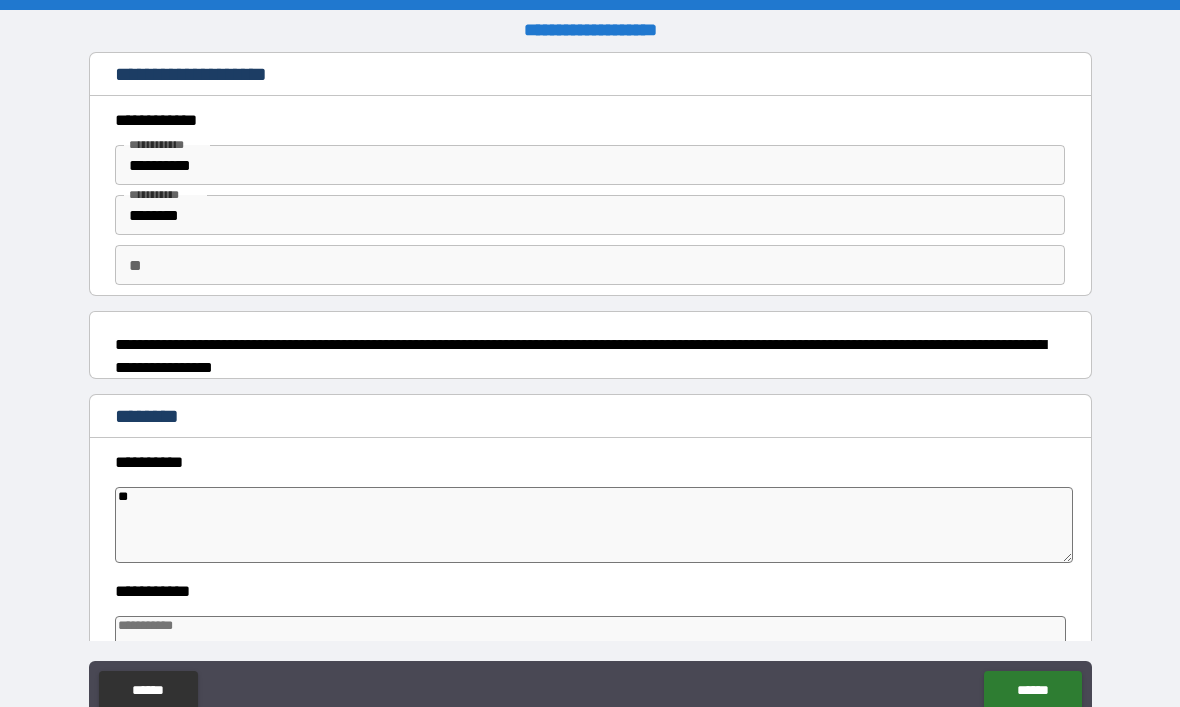 type on "*" 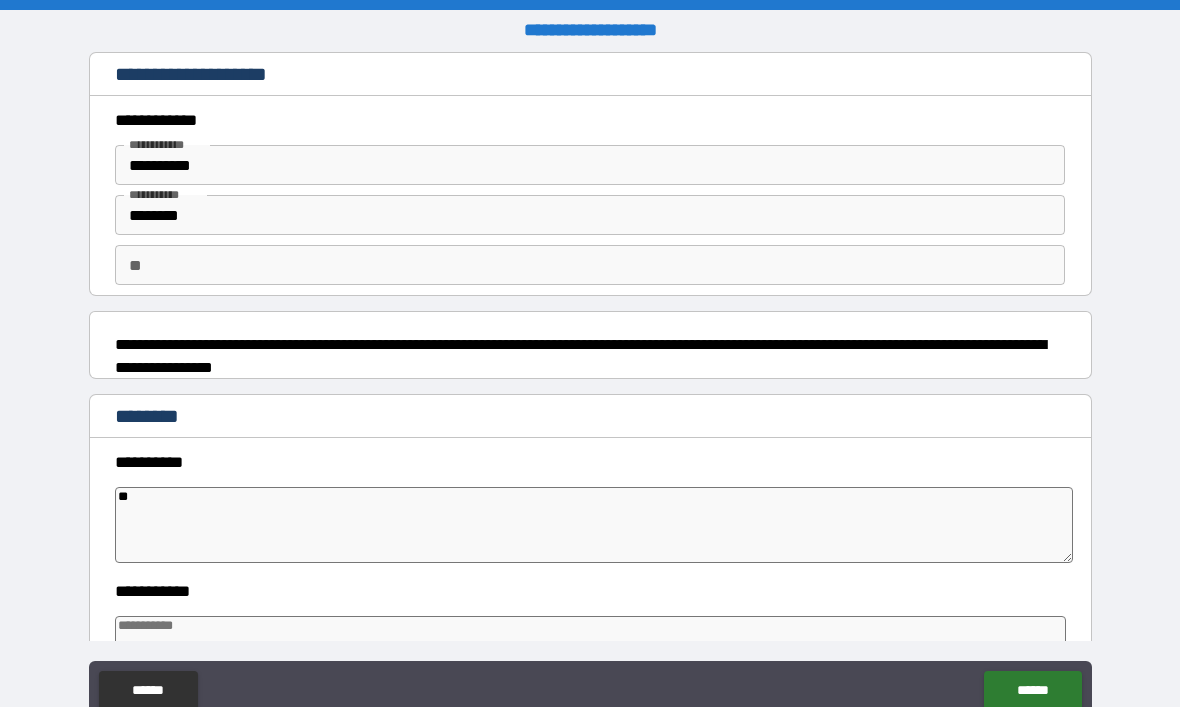 type on "*" 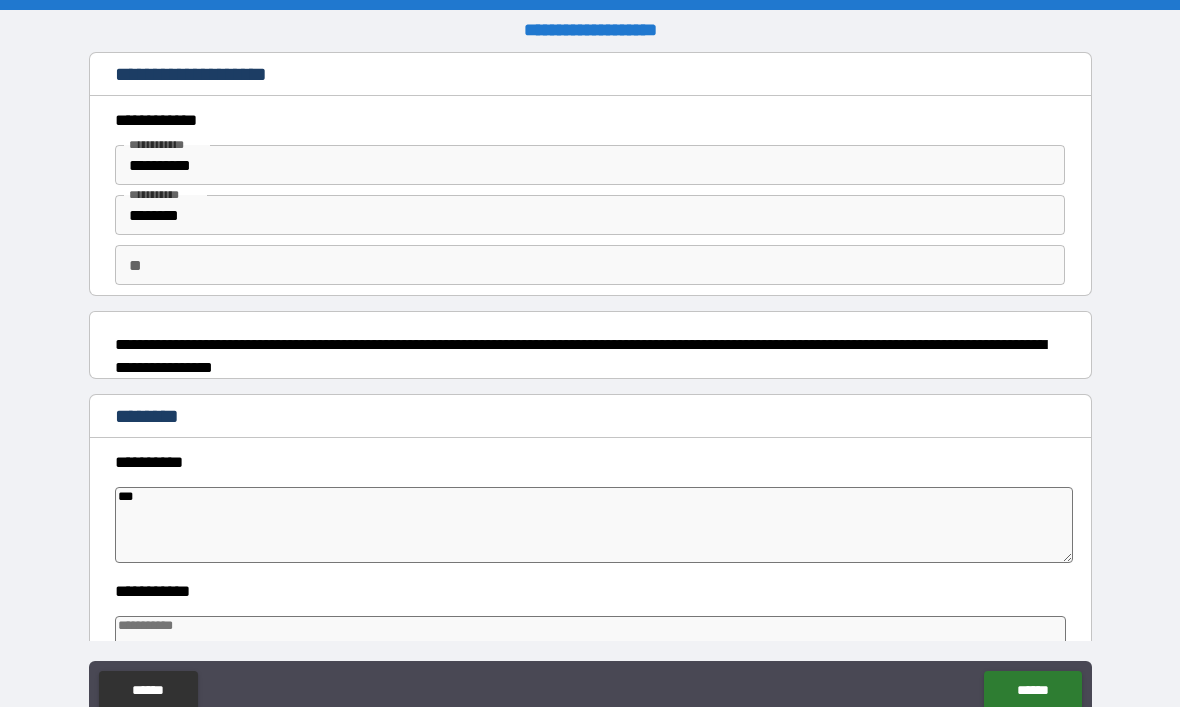 type on "****" 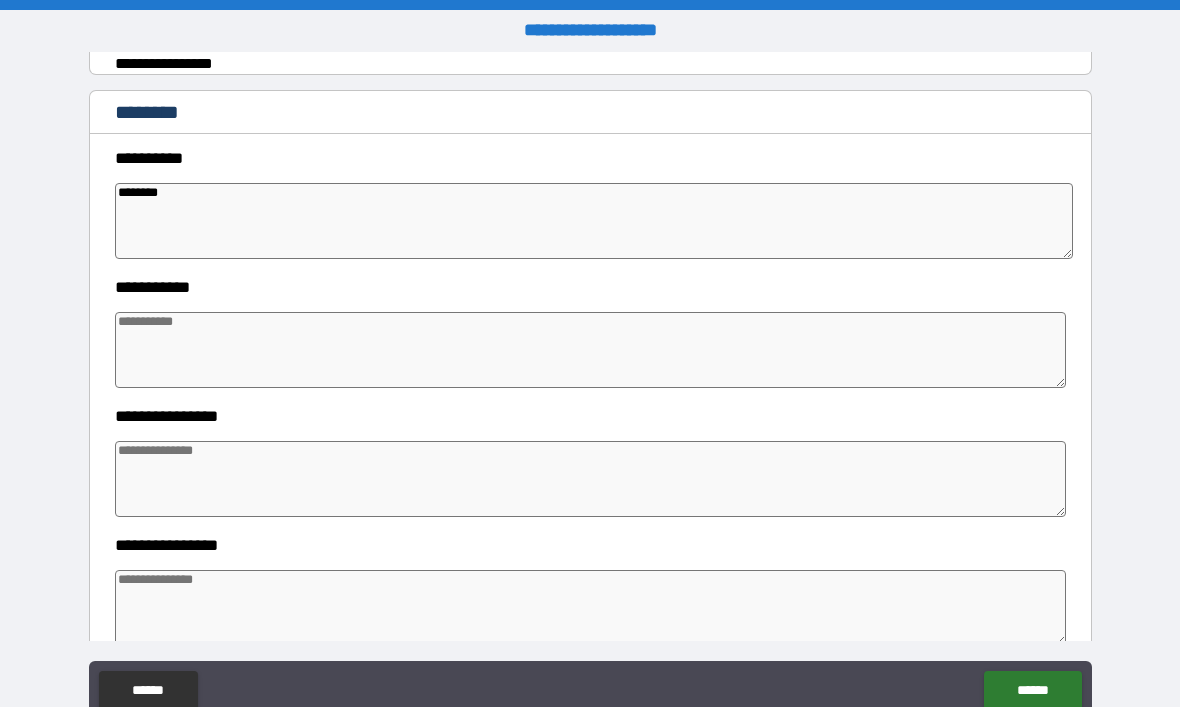 scroll, scrollTop: 314, scrollLeft: 0, axis: vertical 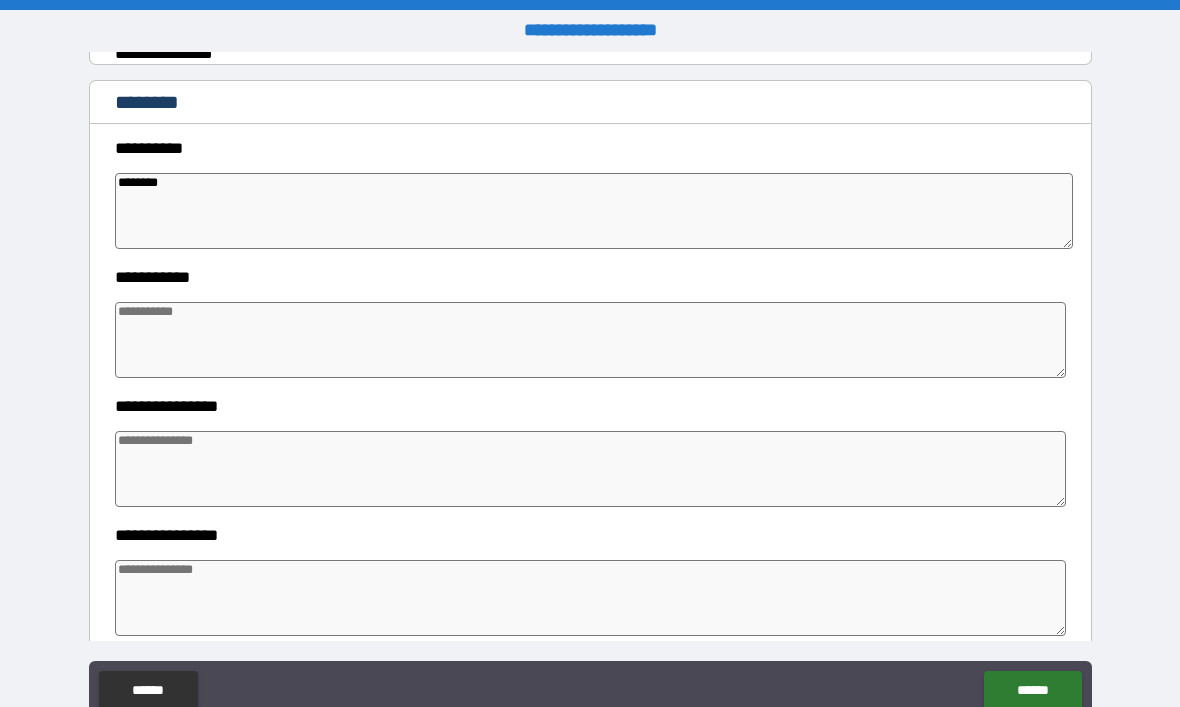 click at bounding box center [591, 340] 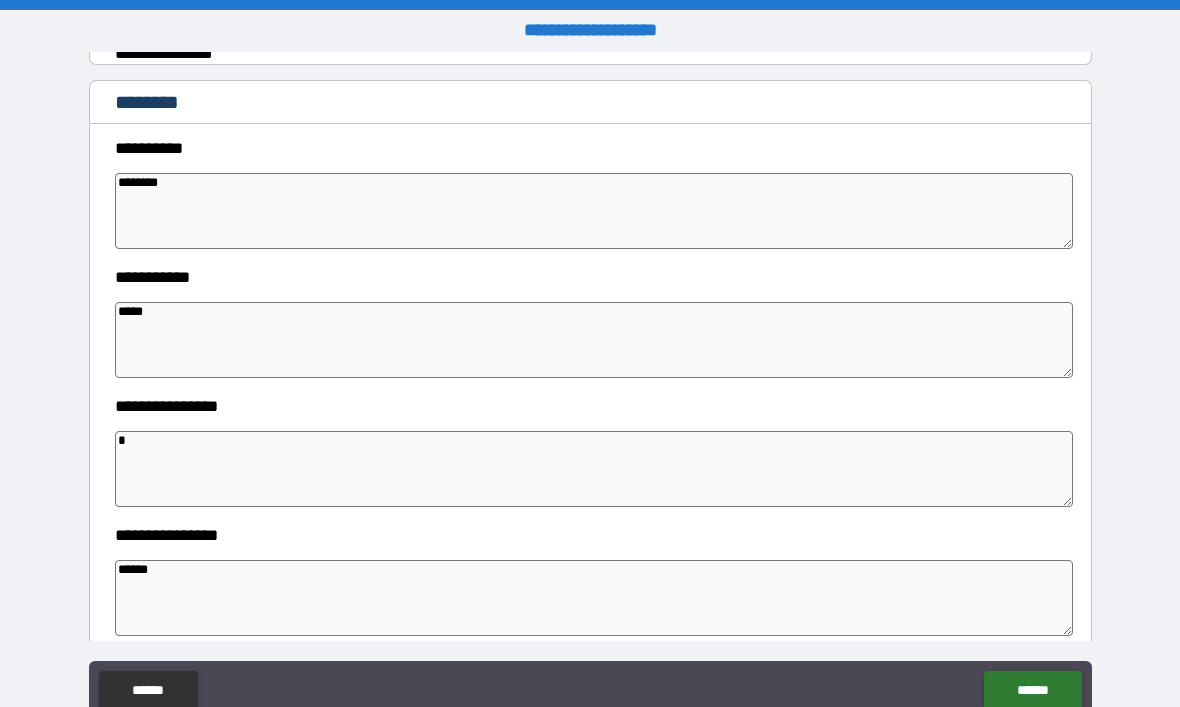 scroll, scrollTop: 67, scrollLeft: 0, axis: vertical 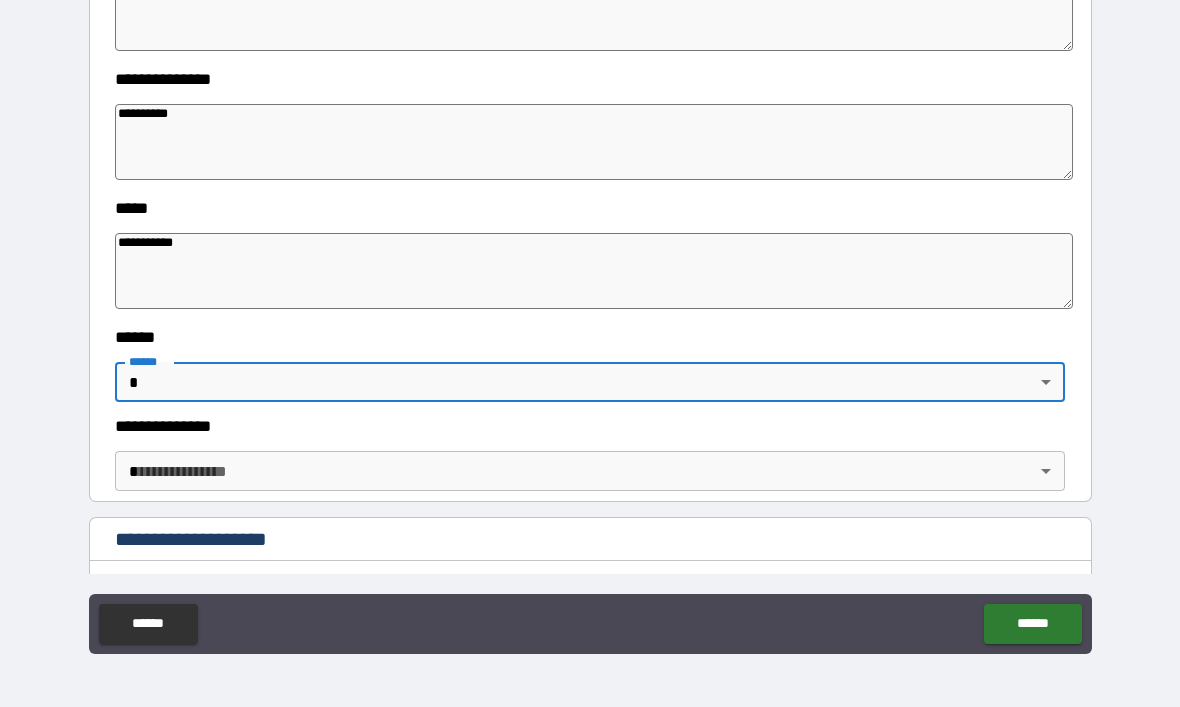 click on "**********" at bounding box center (590, 320) 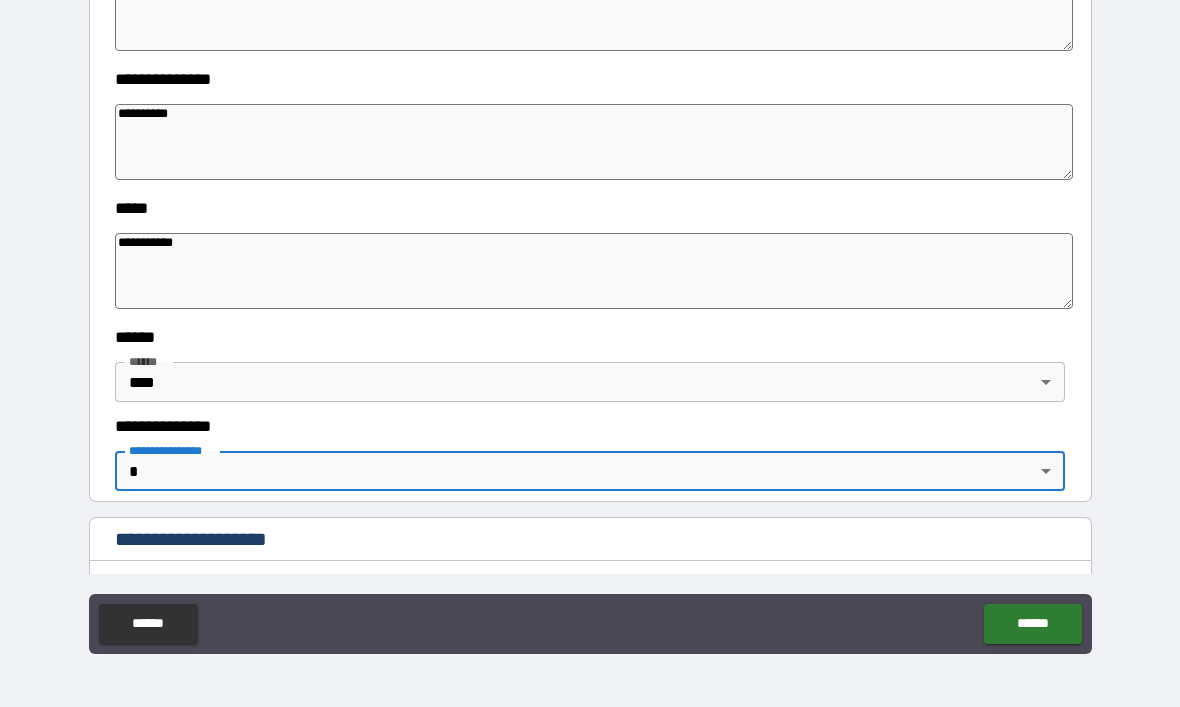 click on "**********" at bounding box center (590, 320) 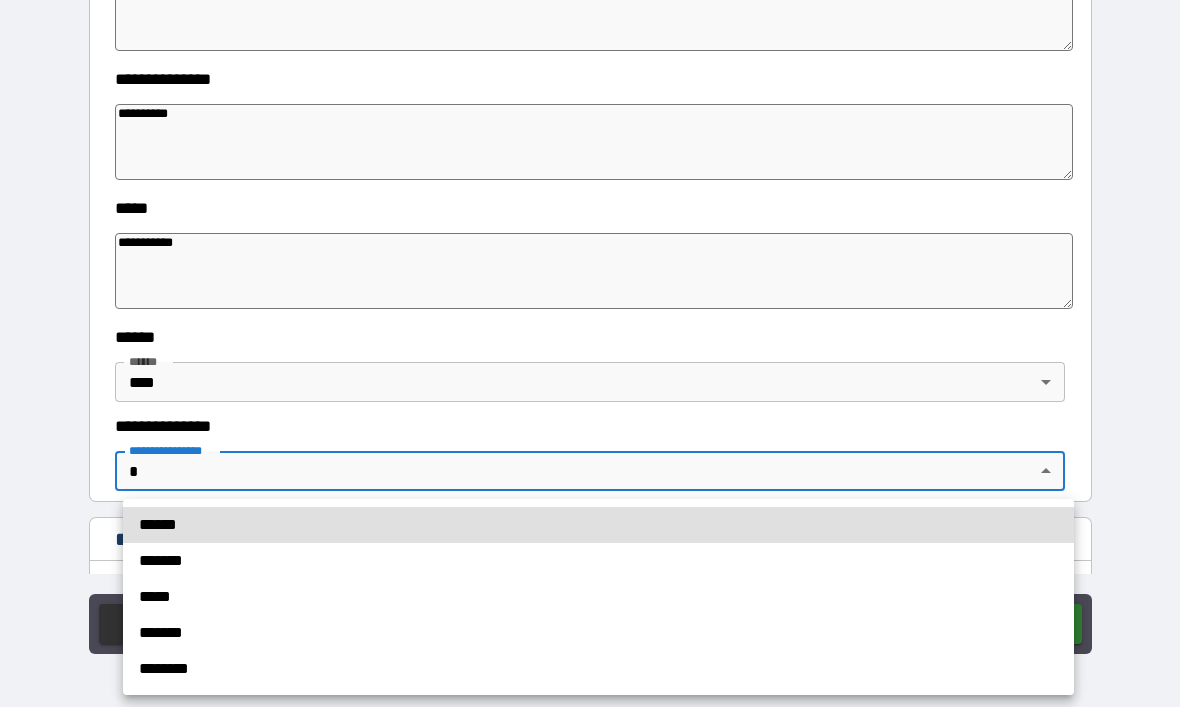 click on "*******" at bounding box center (598, 561) 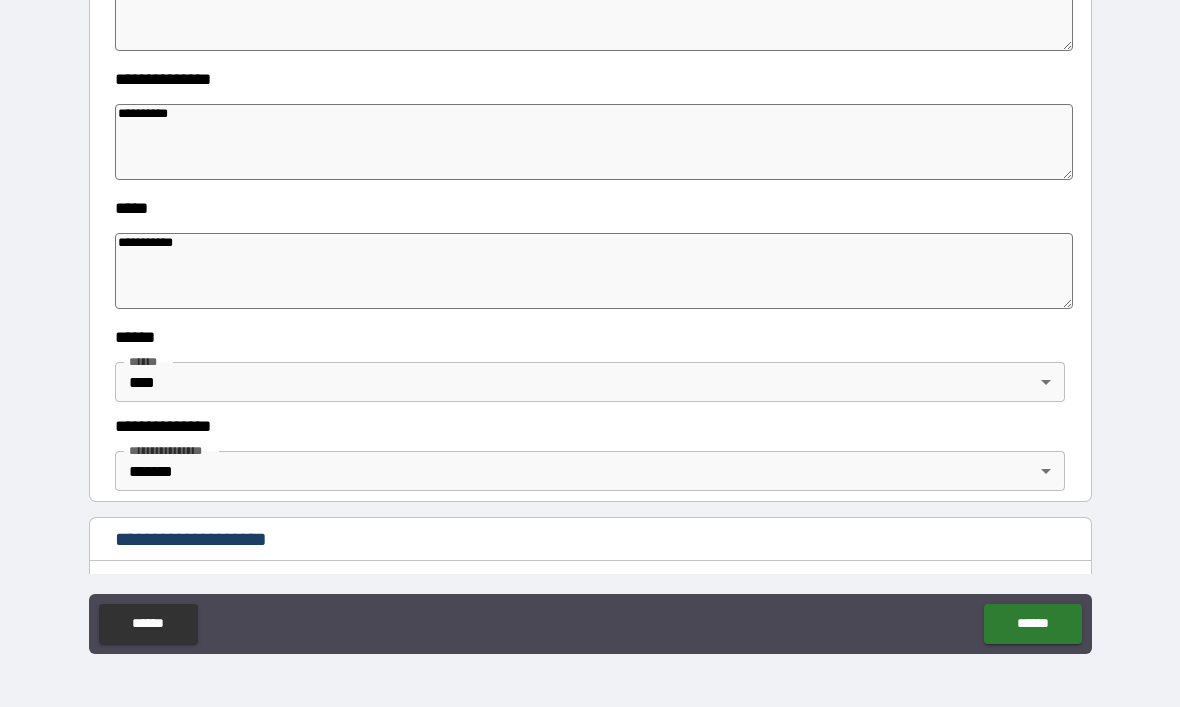 scroll, scrollTop: 1173, scrollLeft: 0, axis: vertical 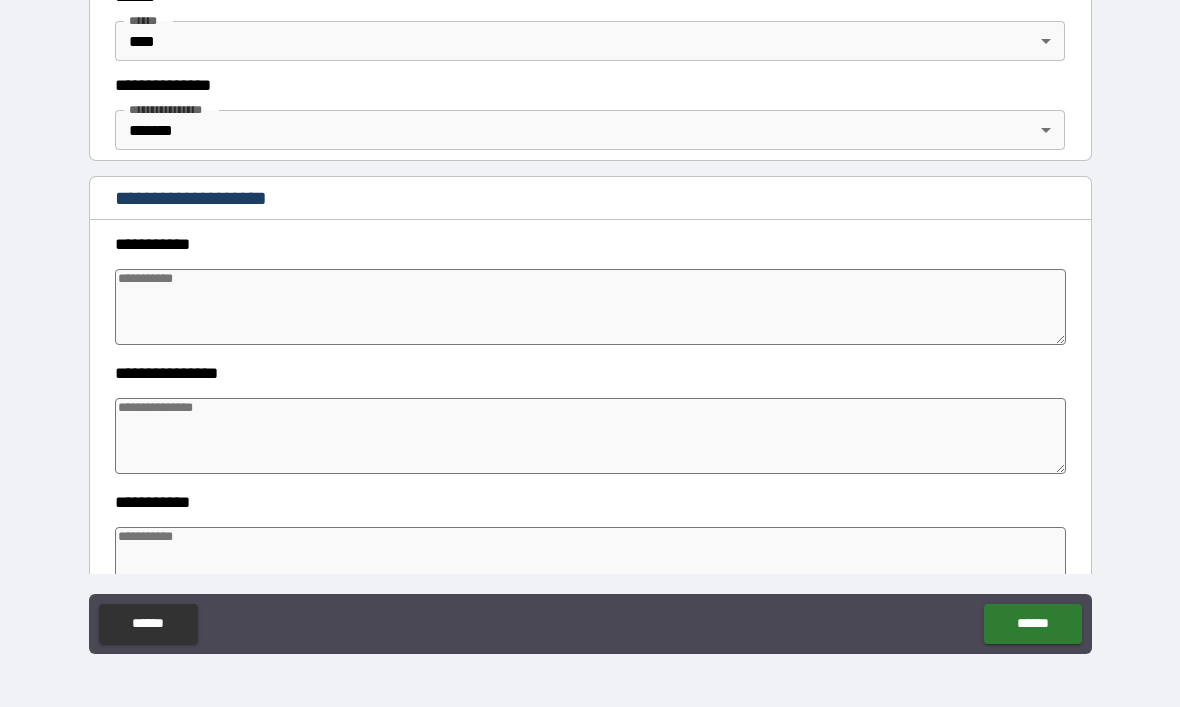 click at bounding box center (591, 436) 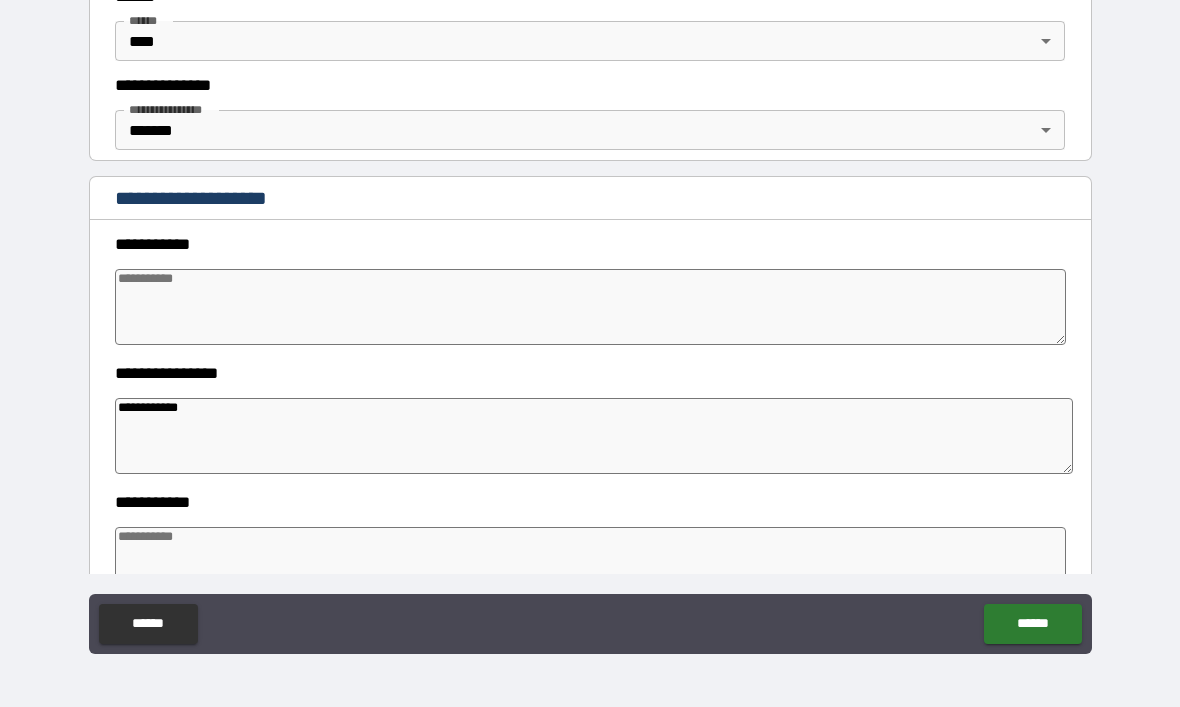 click at bounding box center [591, 307] 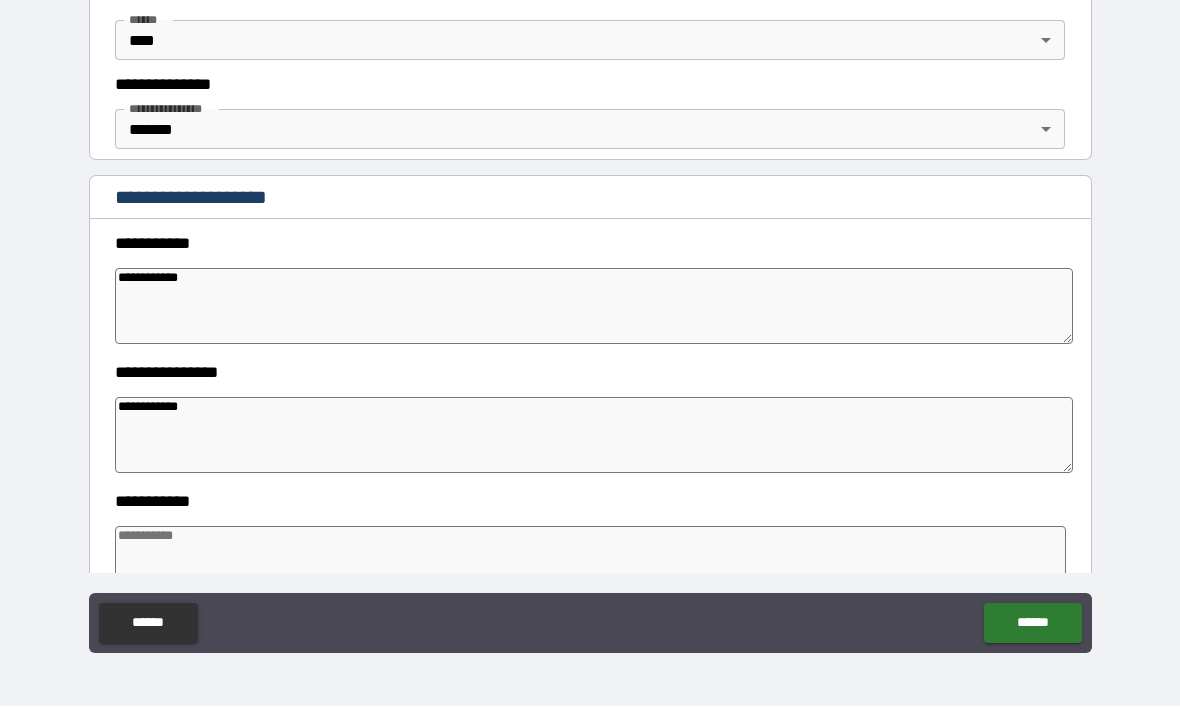 scroll, scrollTop: 1560, scrollLeft: 0, axis: vertical 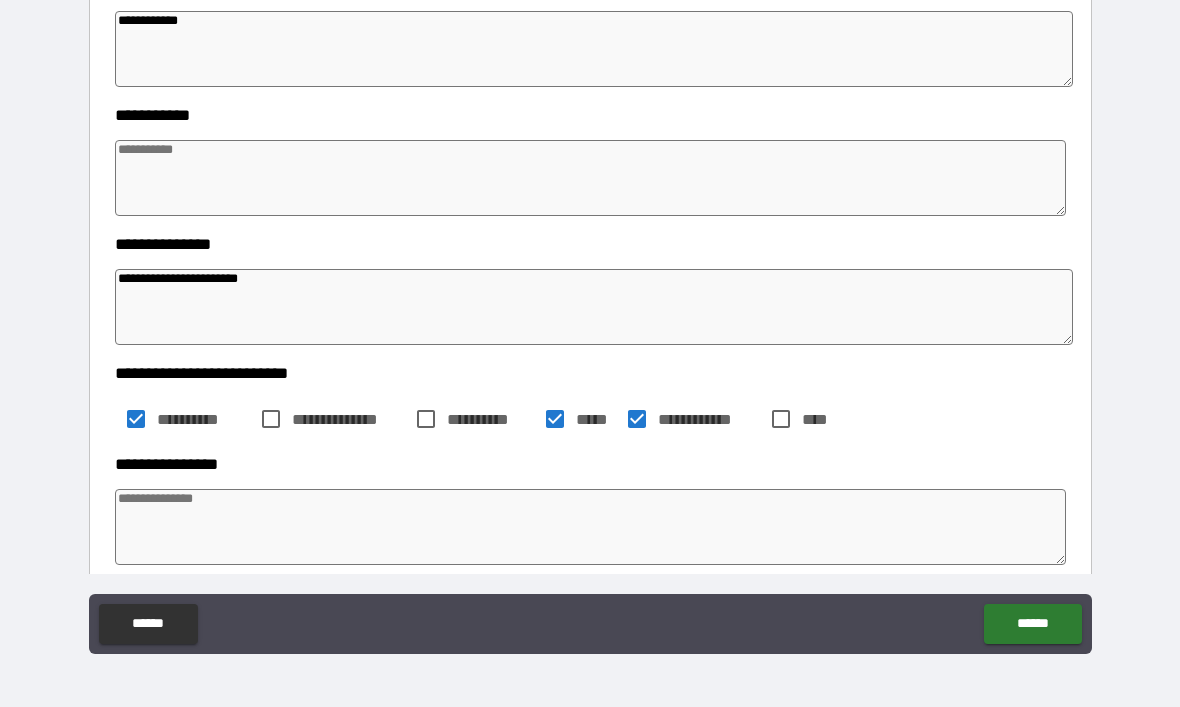 click at bounding box center (591, 527) 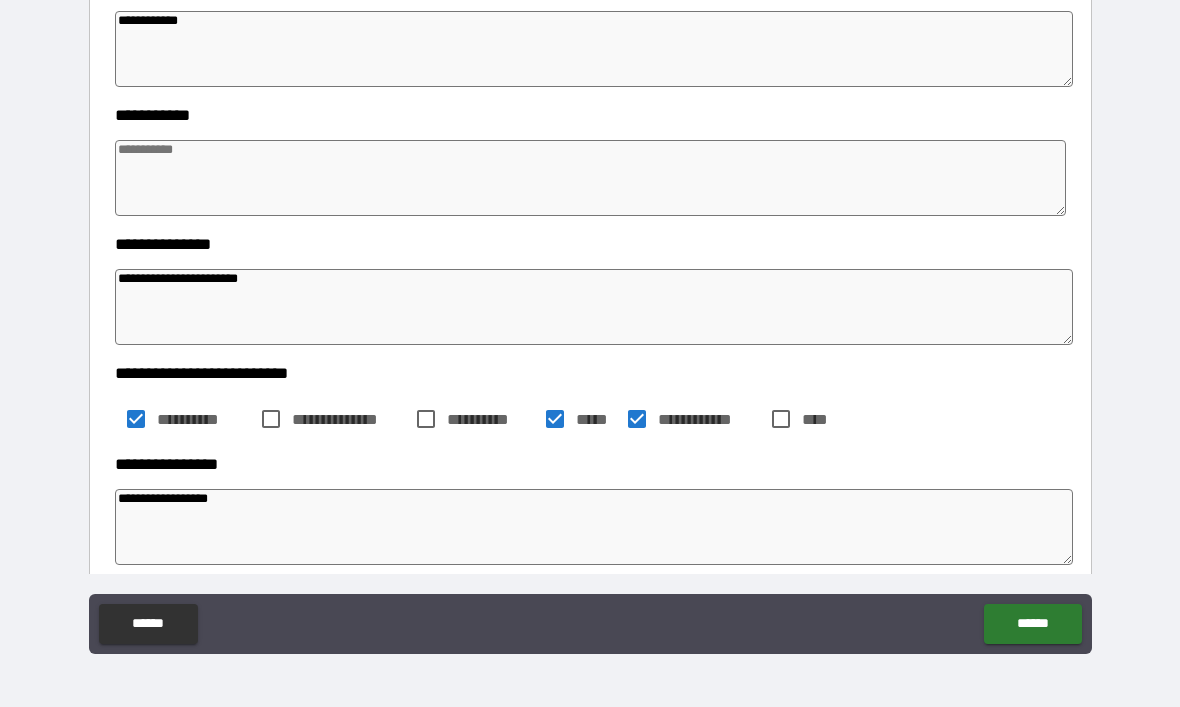 scroll, scrollTop: 1909, scrollLeft: 0, axis: vertical 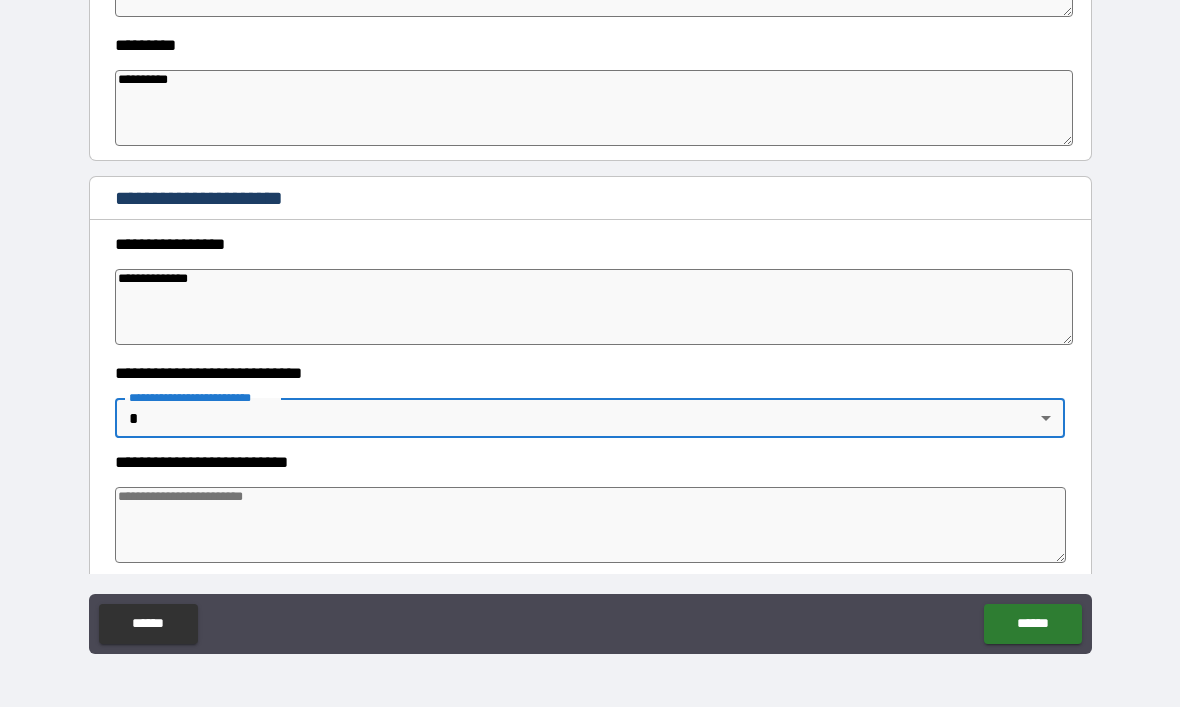click on "**********" at bounding box center [590, 320] 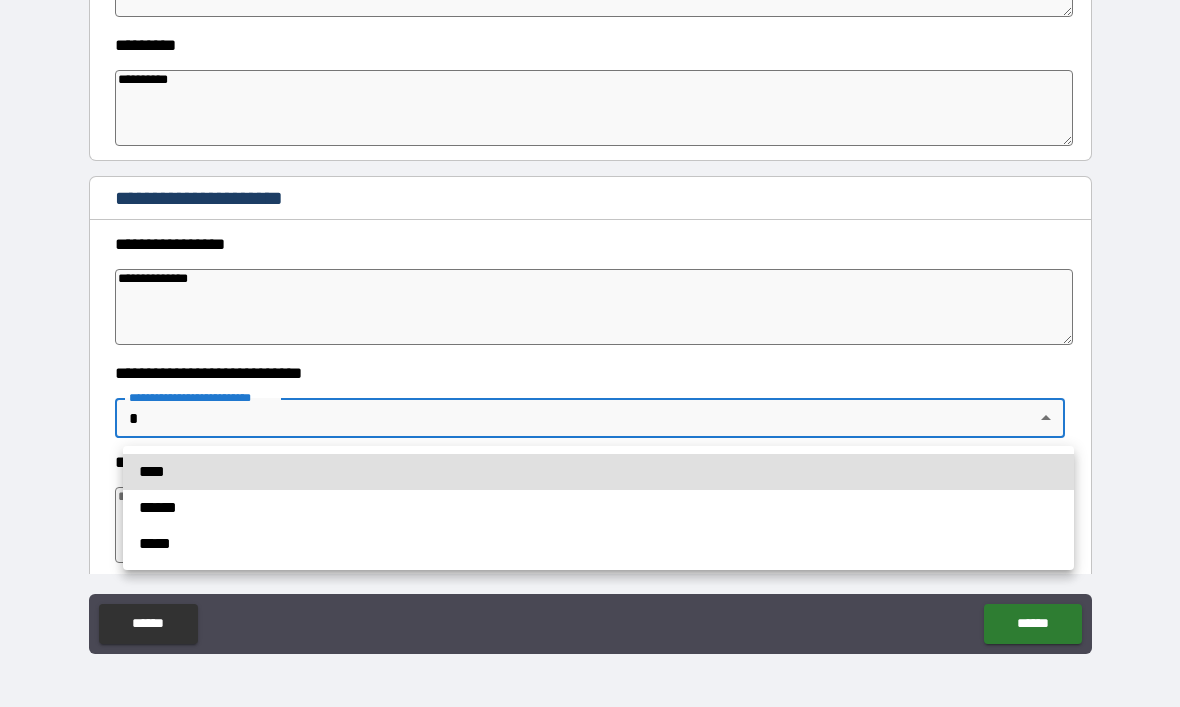 click on "****" at bounding box center (598, 472) 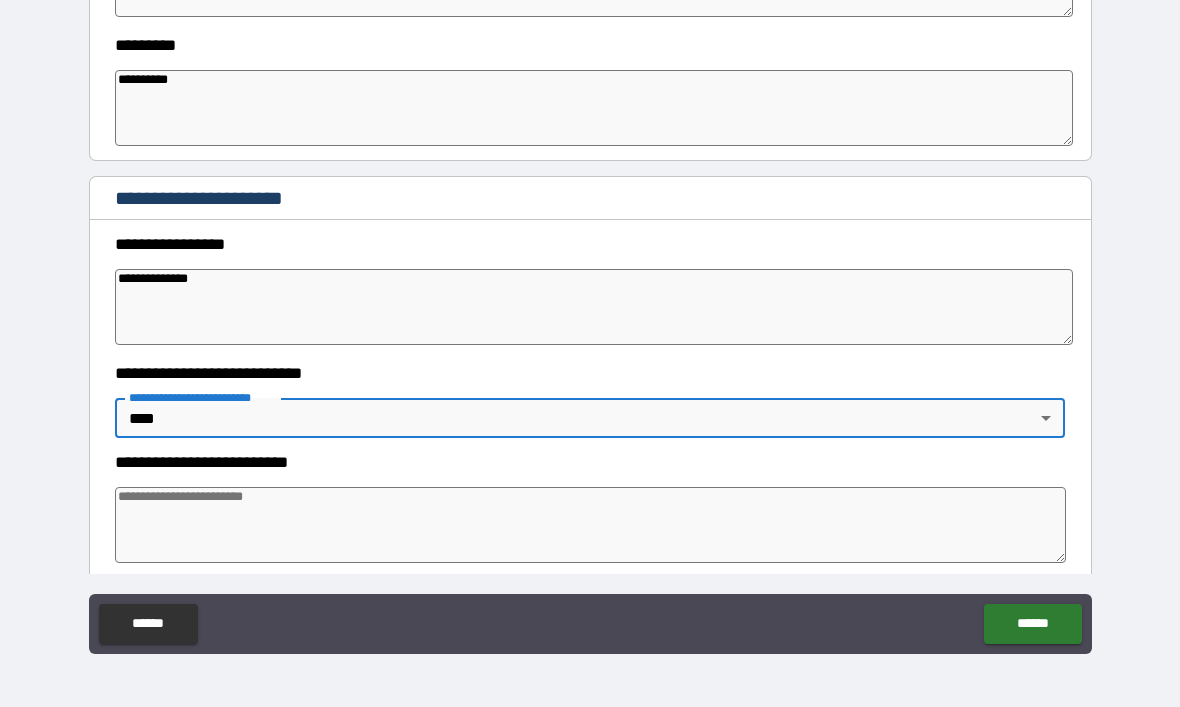 click at bounding box center [591, 525] 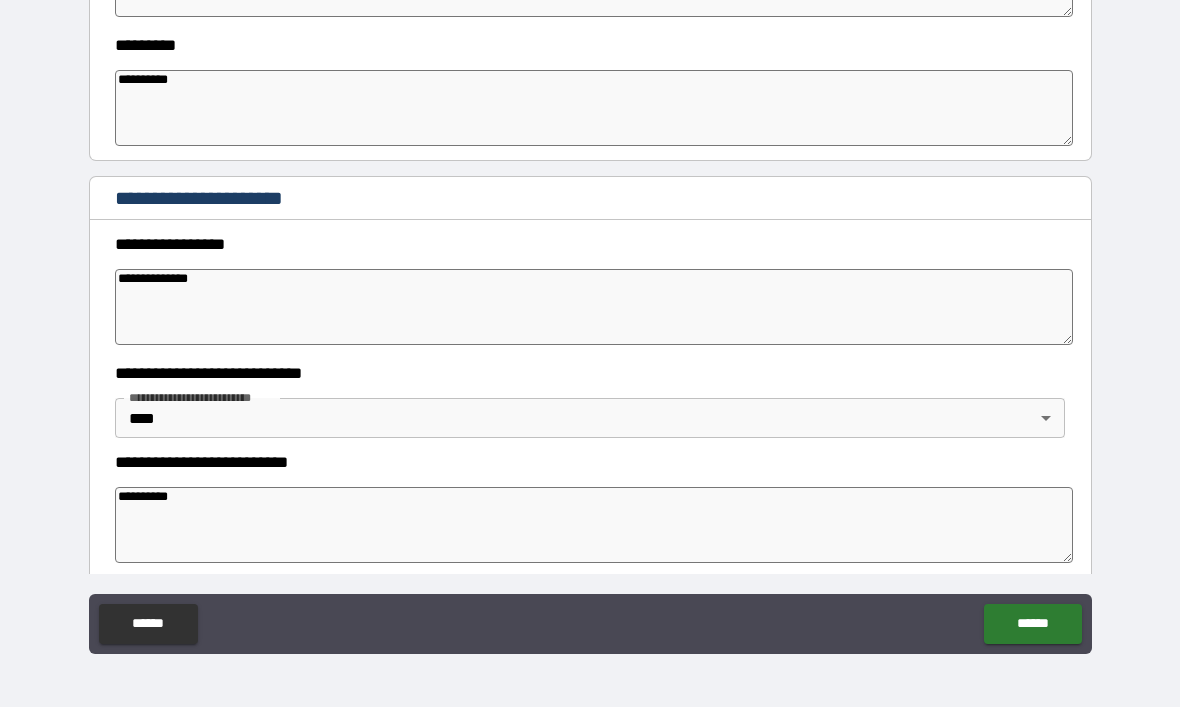 scroll, scrollTop: 2713, scrollLeft: 0, axis: vertical 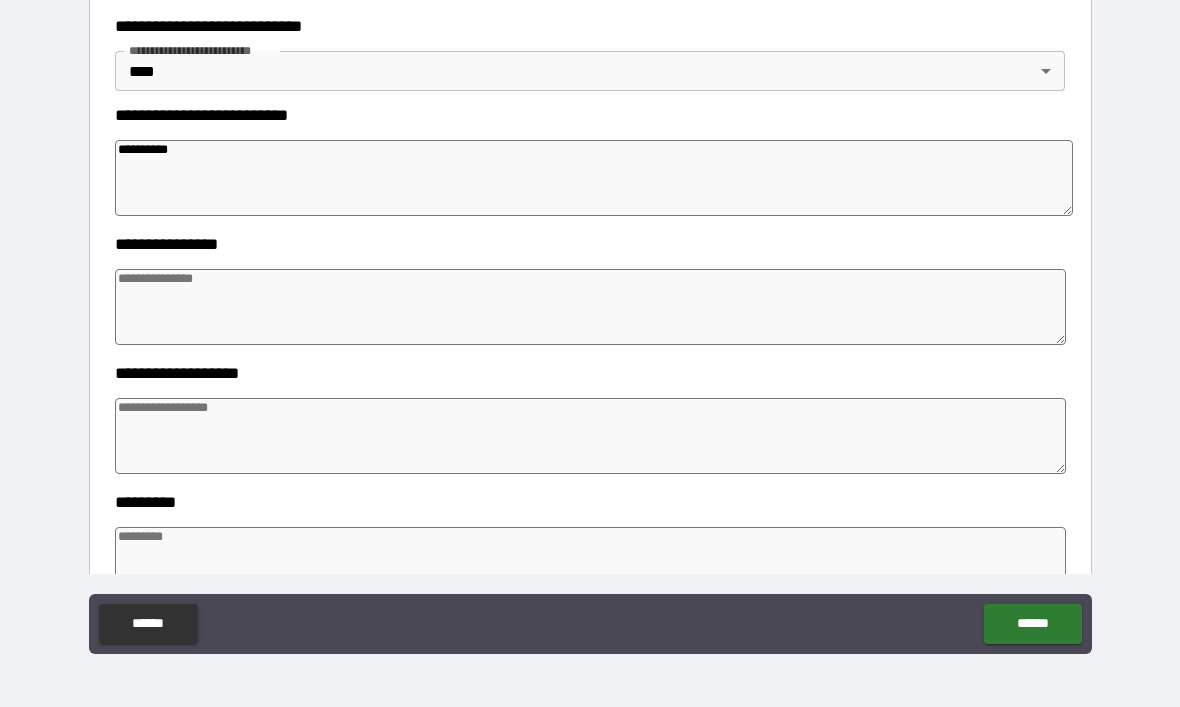 click at bounding box center [591, 307] 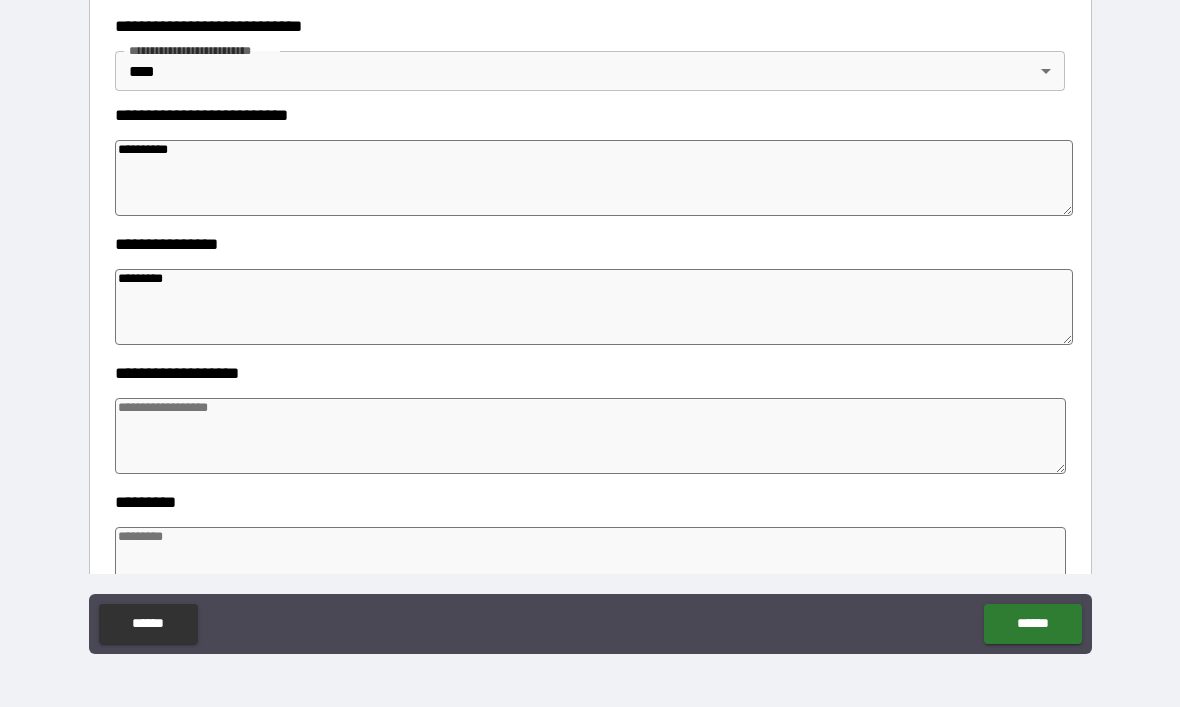 click at bounding box center [591, 436] 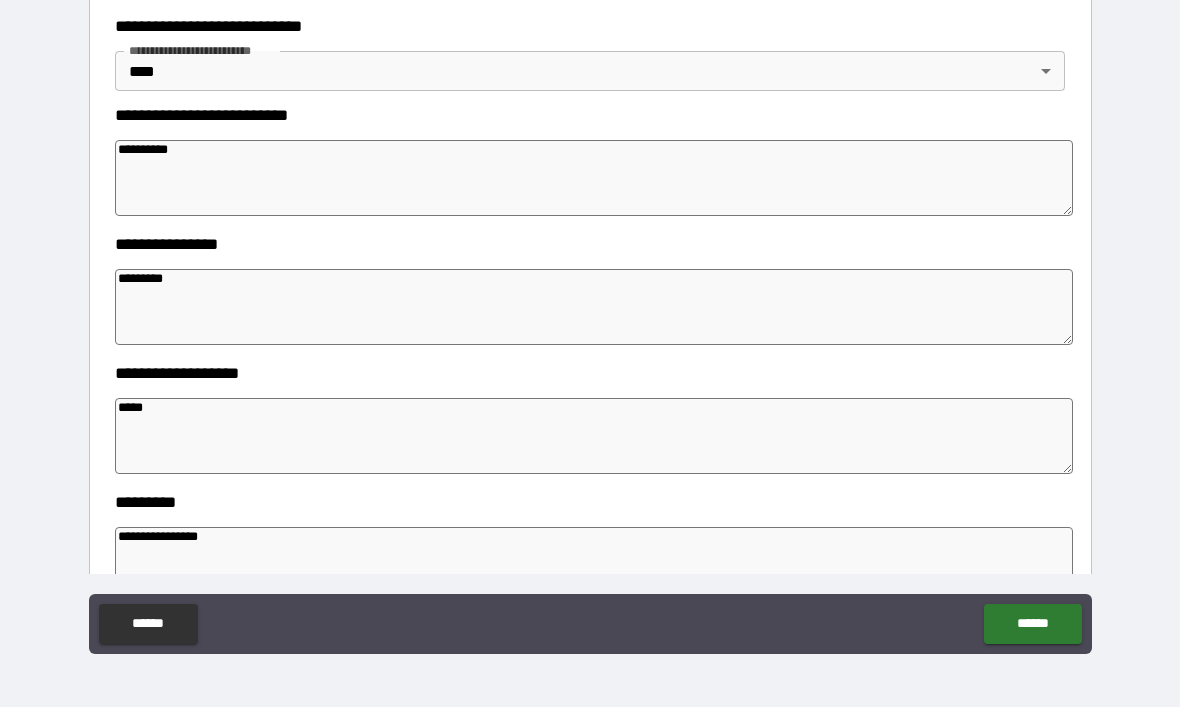 scroll, scrollTop: 3100, scrollLeft: 0, axis: vertical 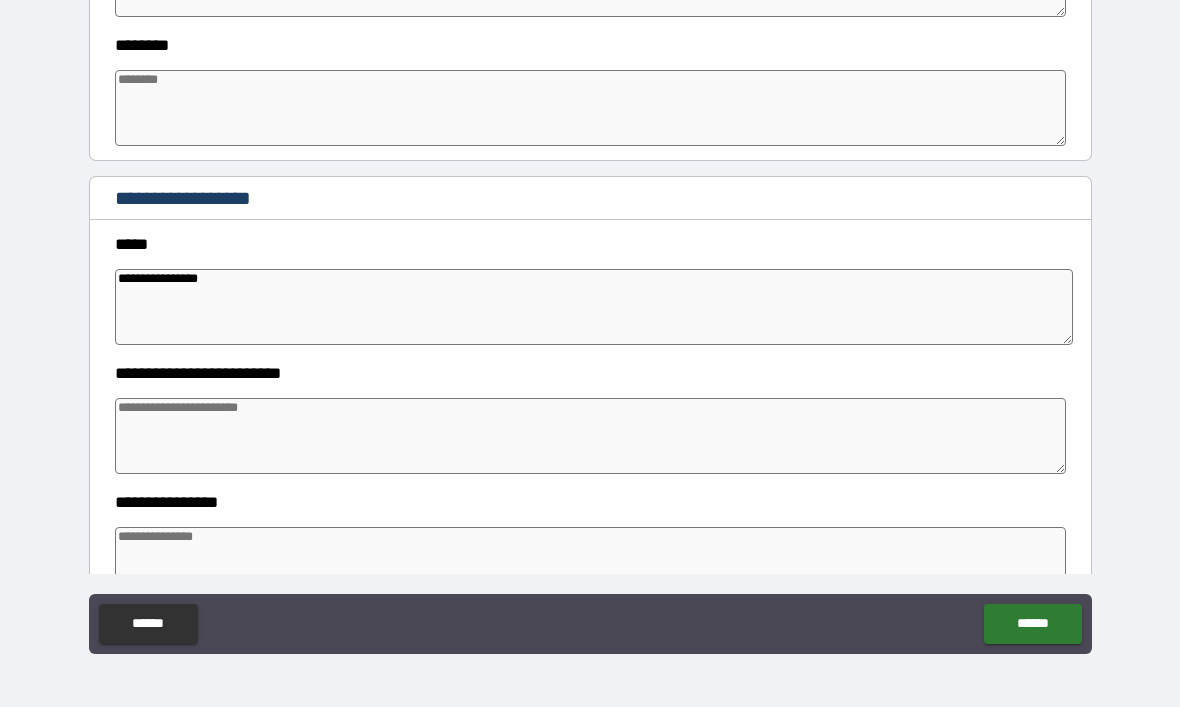 click at bounding box center (591, 436) 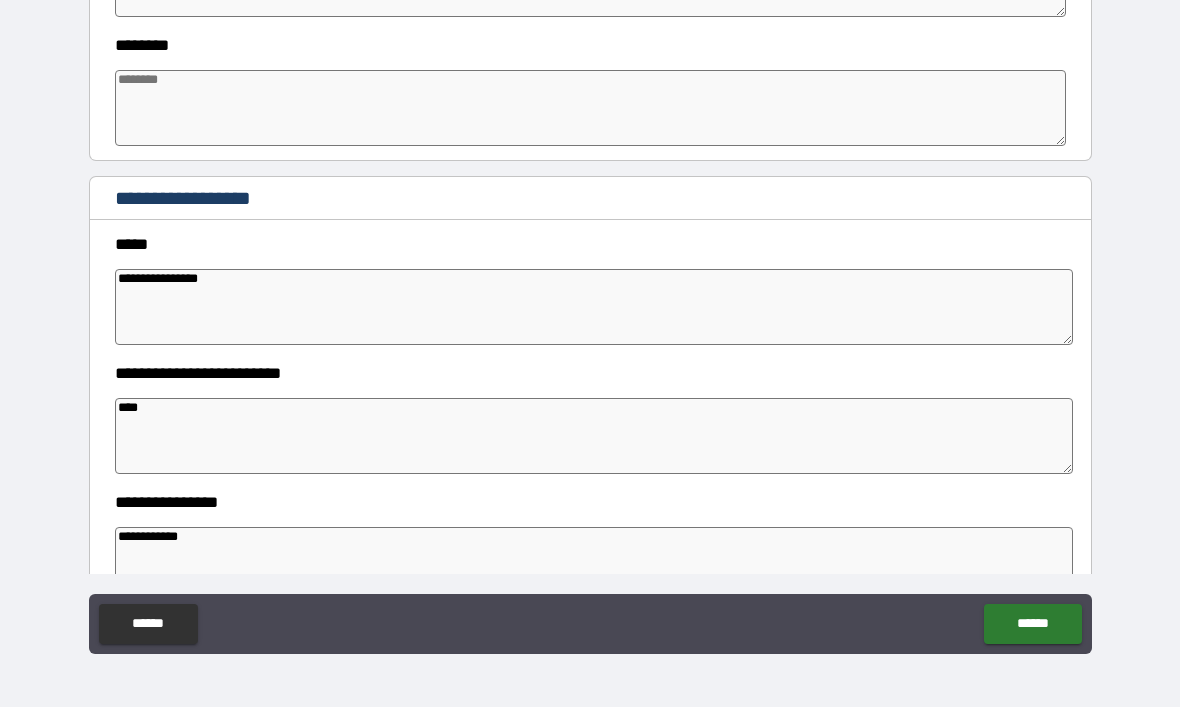 scroll, scrollTop: 4847, scrollLeft: 0, axis: vertical 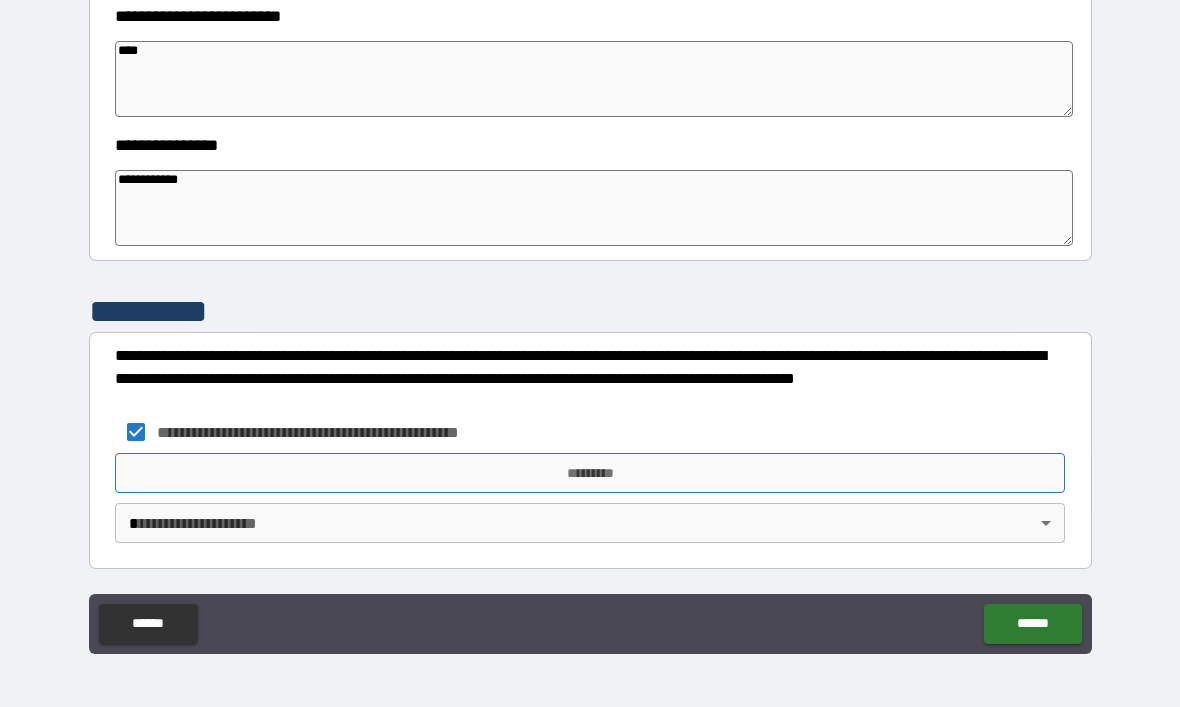 click on "*********" at bounding box center (590, 473) 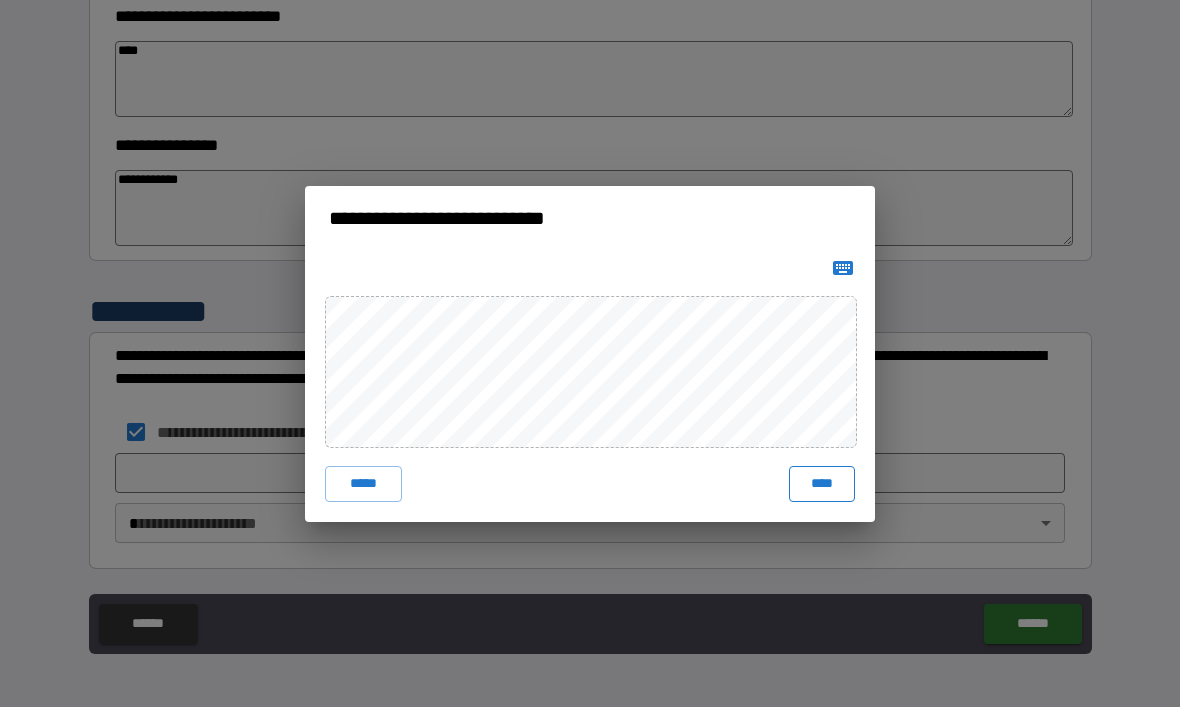 click on "****" at bounding box center [822, 484] 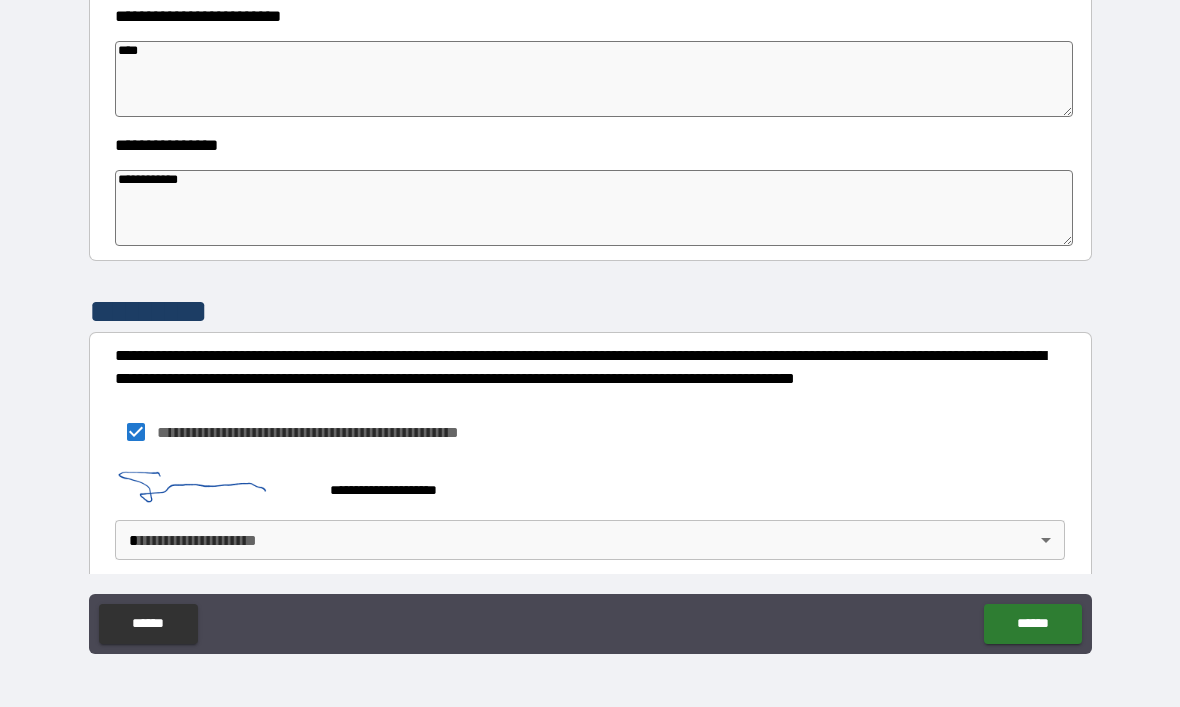 scroll, scrollTop: 4837, scrollLeft: 0, axis: vertical 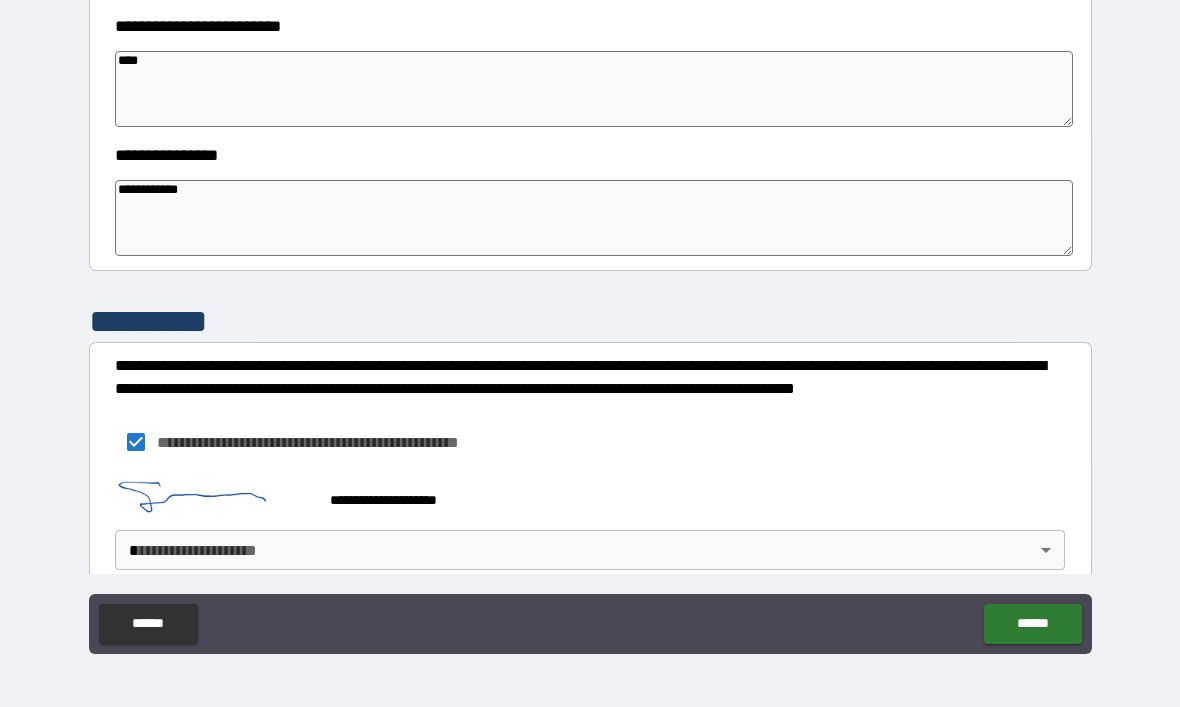 click on "**********" at bounding box center (590, 320) 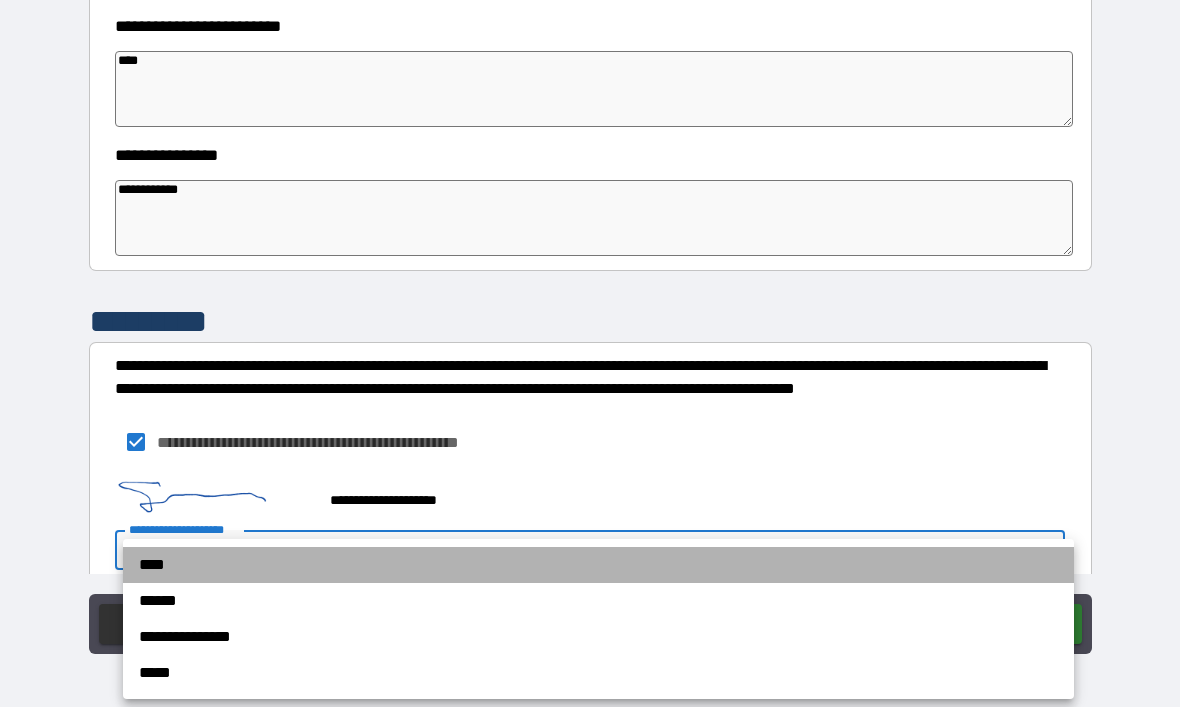 click on "****" at bounding box center [598, 565] 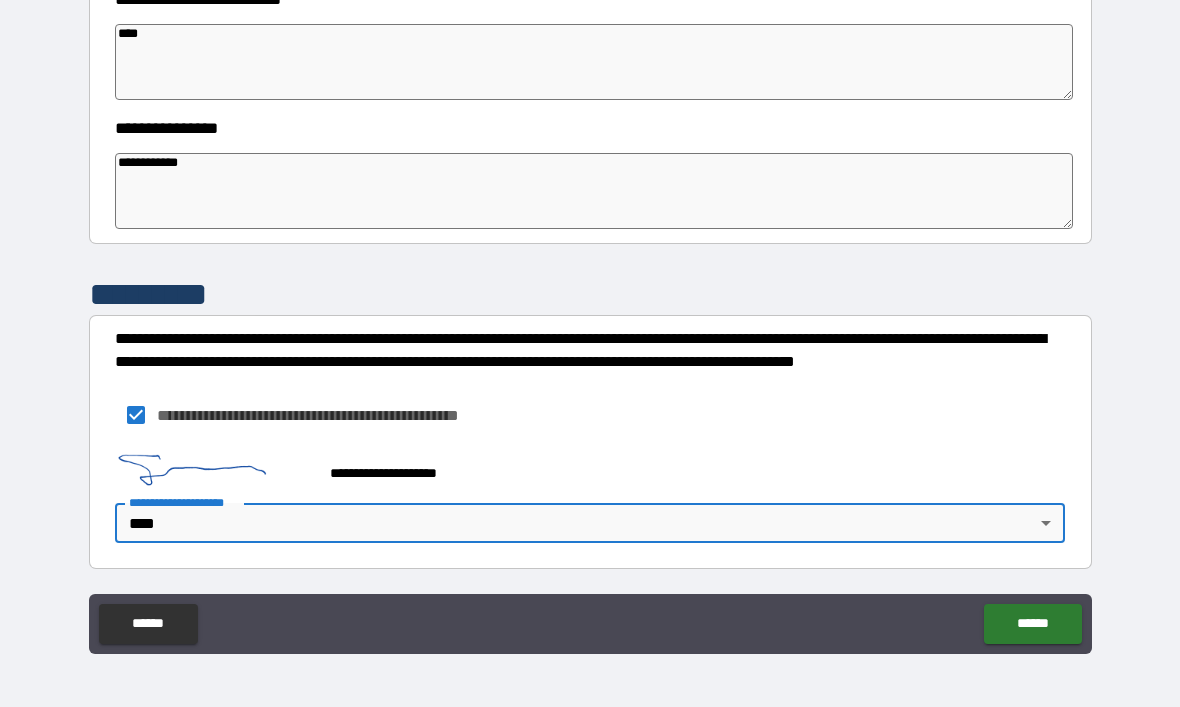 scroll, scrollTop: 4864, scrollLeft: 0, axis: vertical 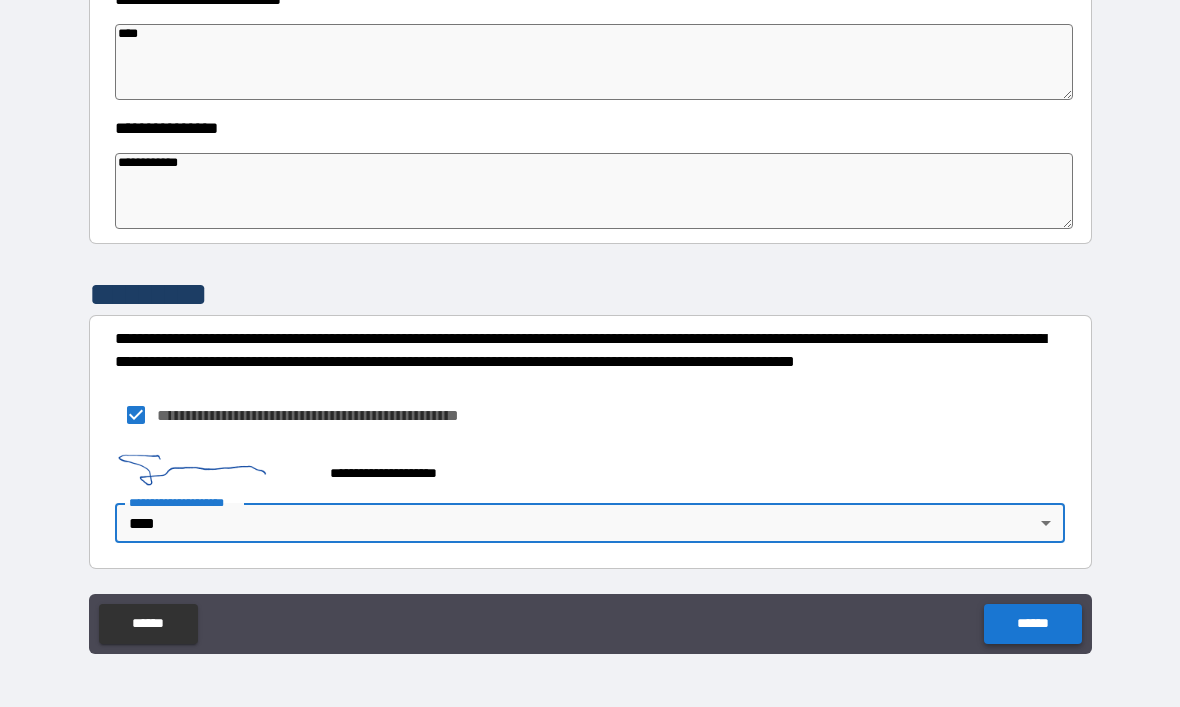 click on "******" at bounding box center [1032, 624] 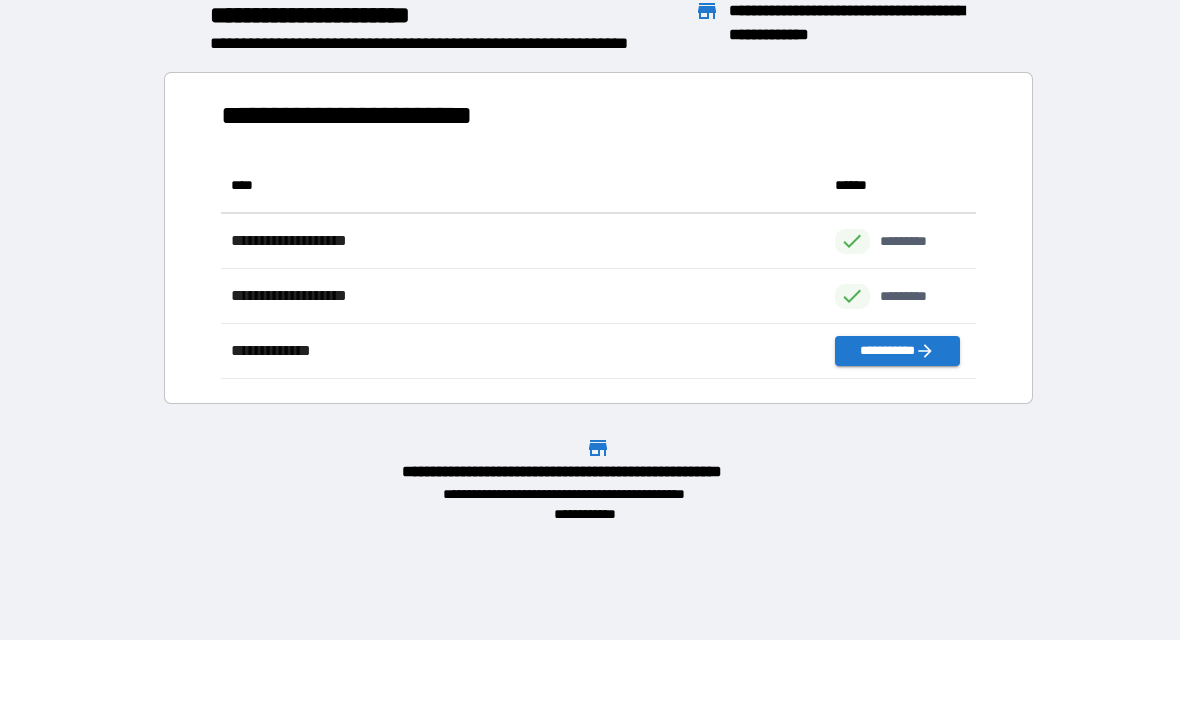 scroll, scrollTop: 1, scrollLeft: 1, axis: both 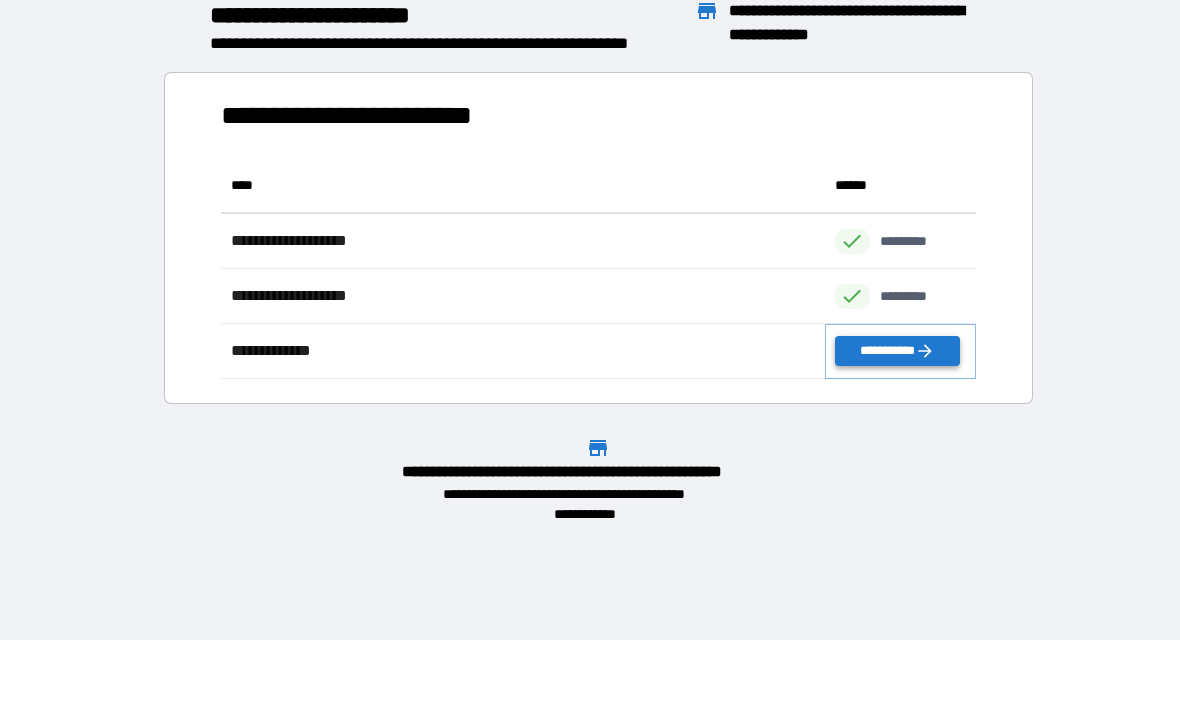 click on "**********" at bounding box center (897, 351) 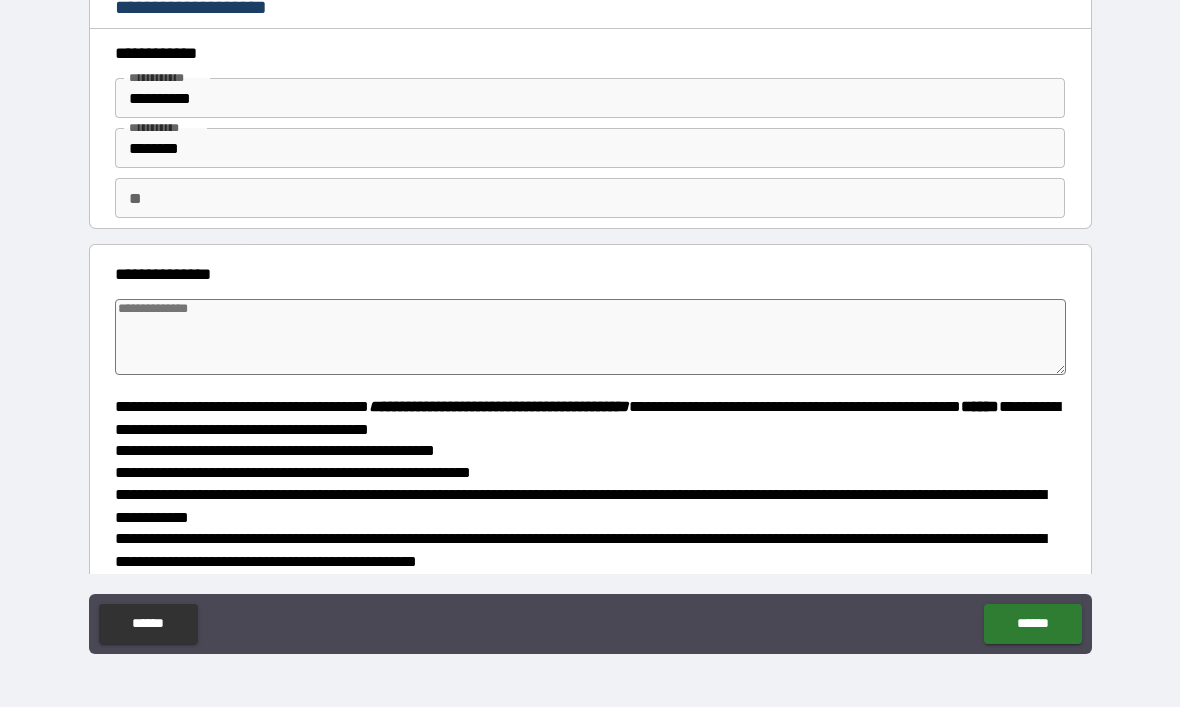 click at bounding box center (591, 337) 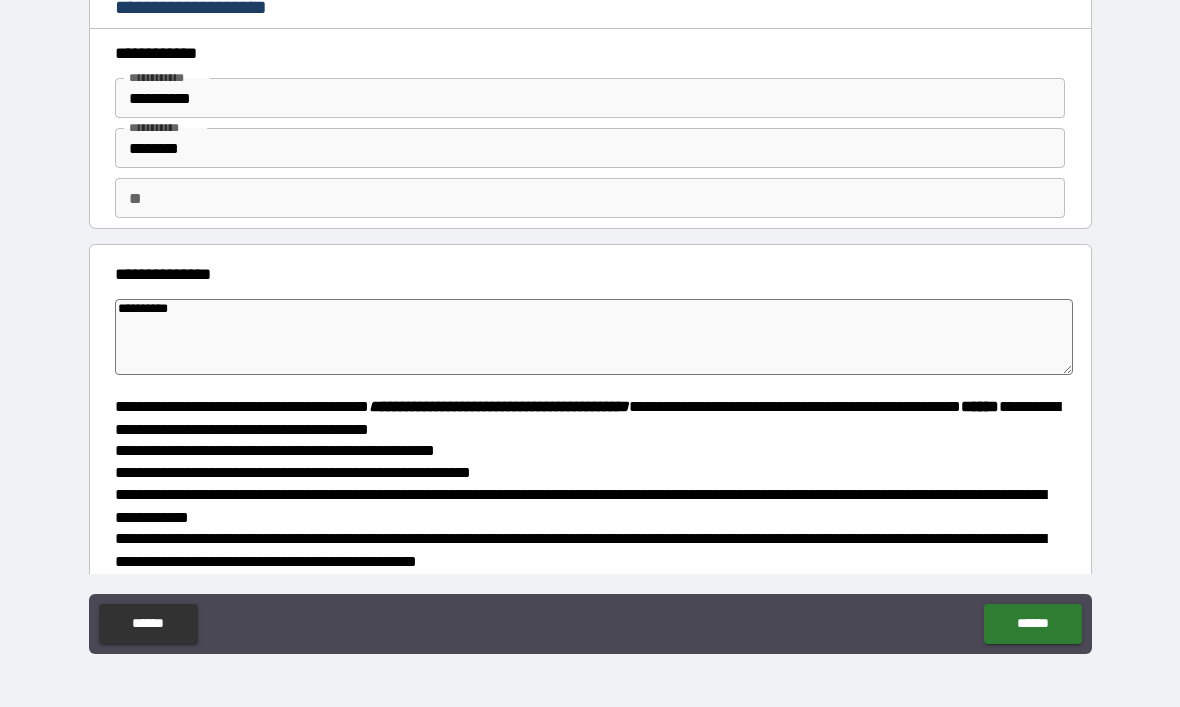 scroll, scrollTop: 381, scrollLeft: 0, axis: vertical 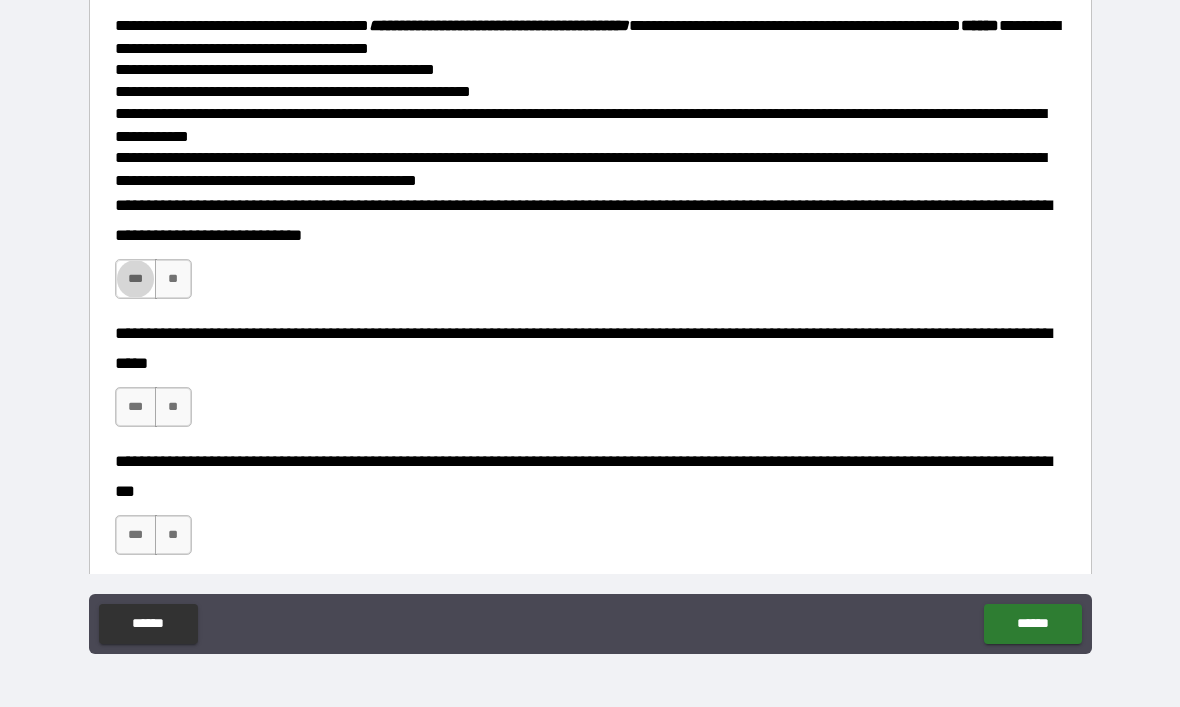 click on "***" at bounding box center (136, 279) 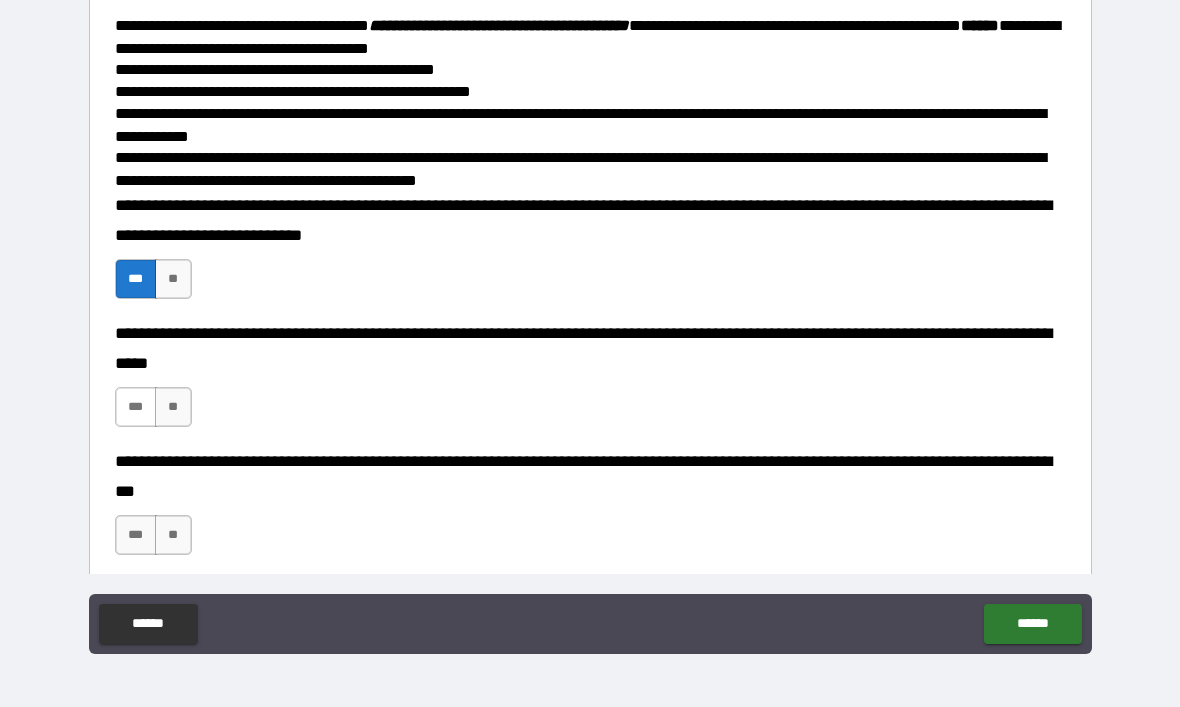 click on "***" at bounding box center (136, 407) 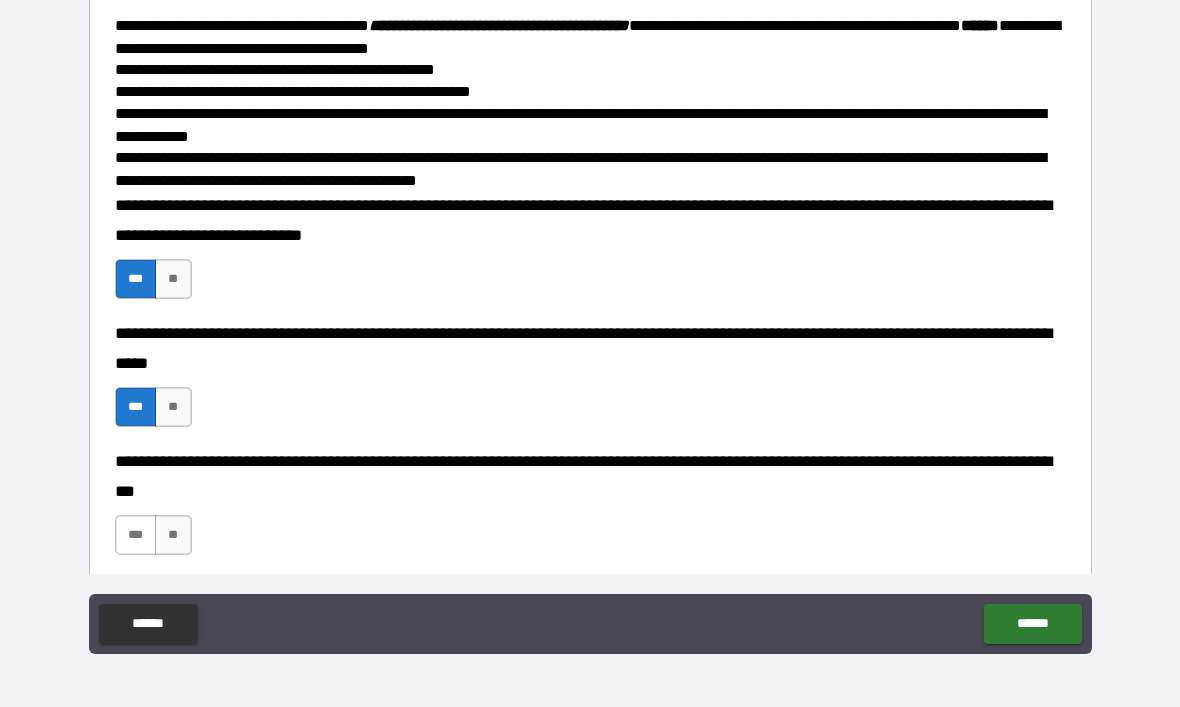 click on "***" at bounding box center [136, 535] 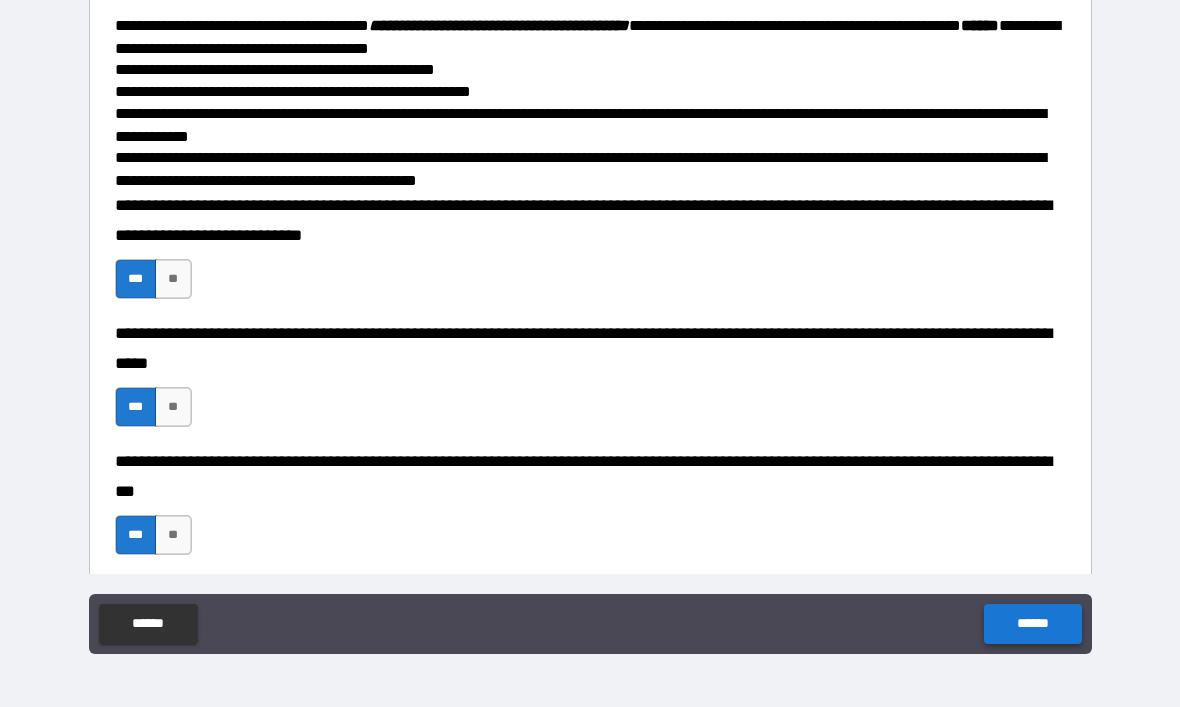 click on "******" at bounding box center (1032, 624) 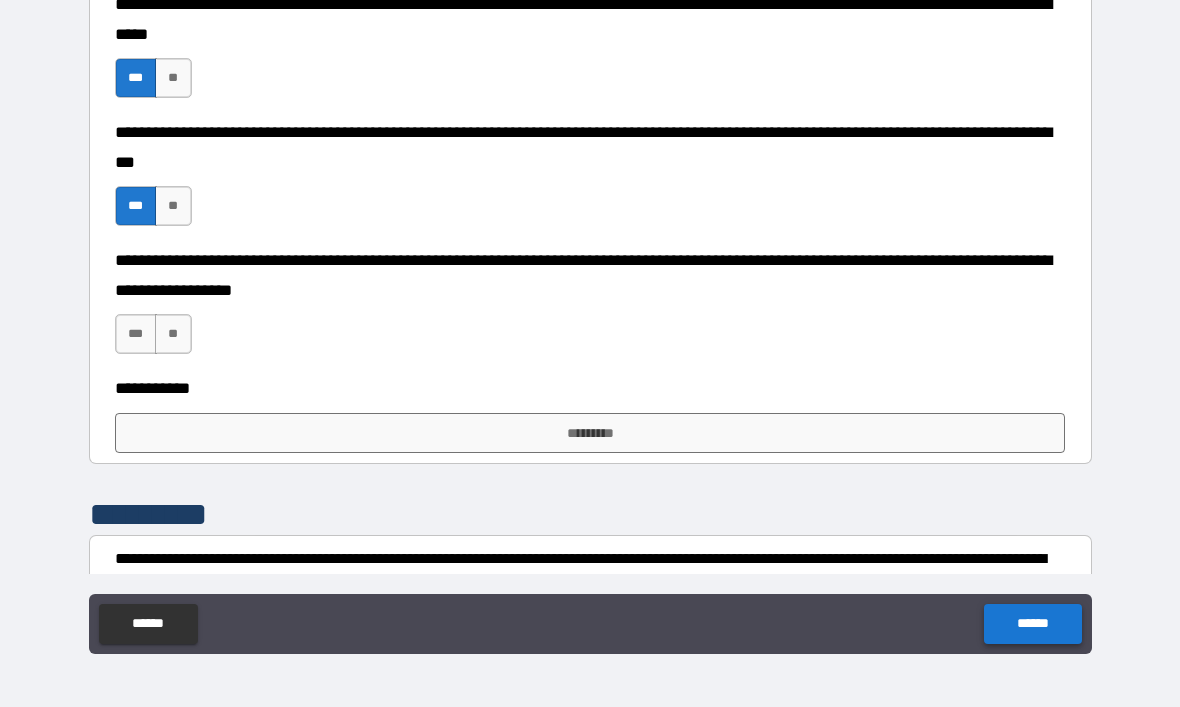 scroll, scrollTop: 741, scrollLeft: 0, axis: vertical 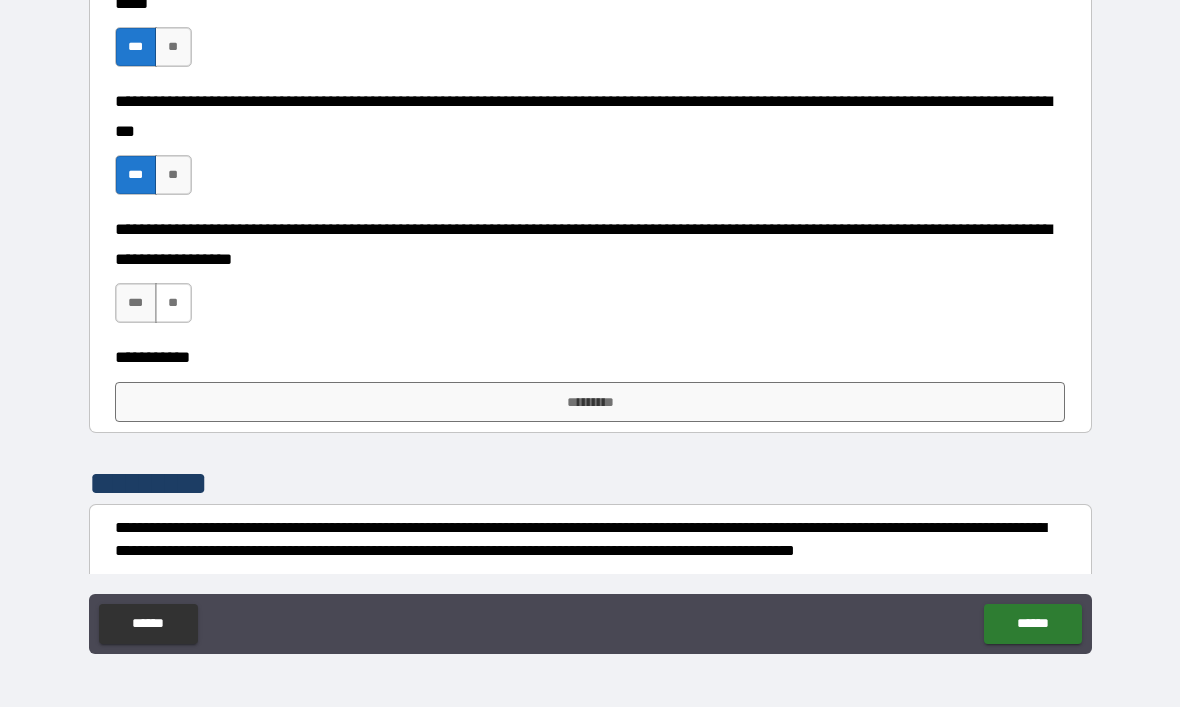 click on "**" at bounding box center (173, 303) 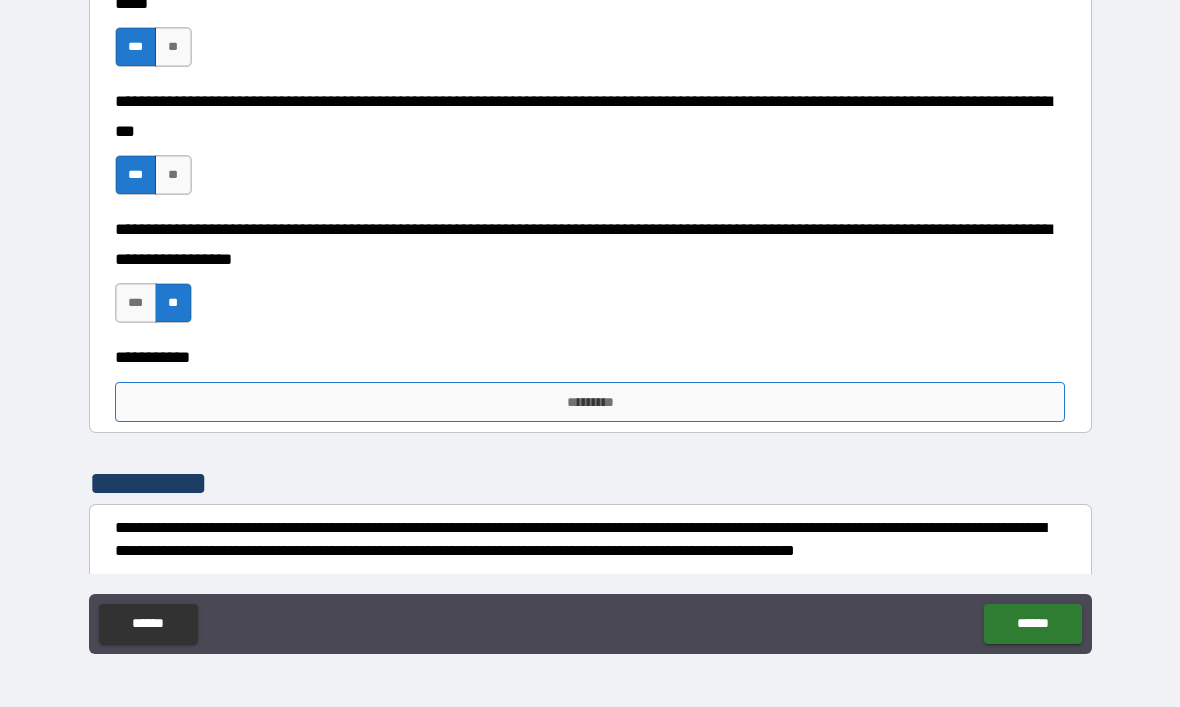 click on "*********" at bounding box center (590, 402) 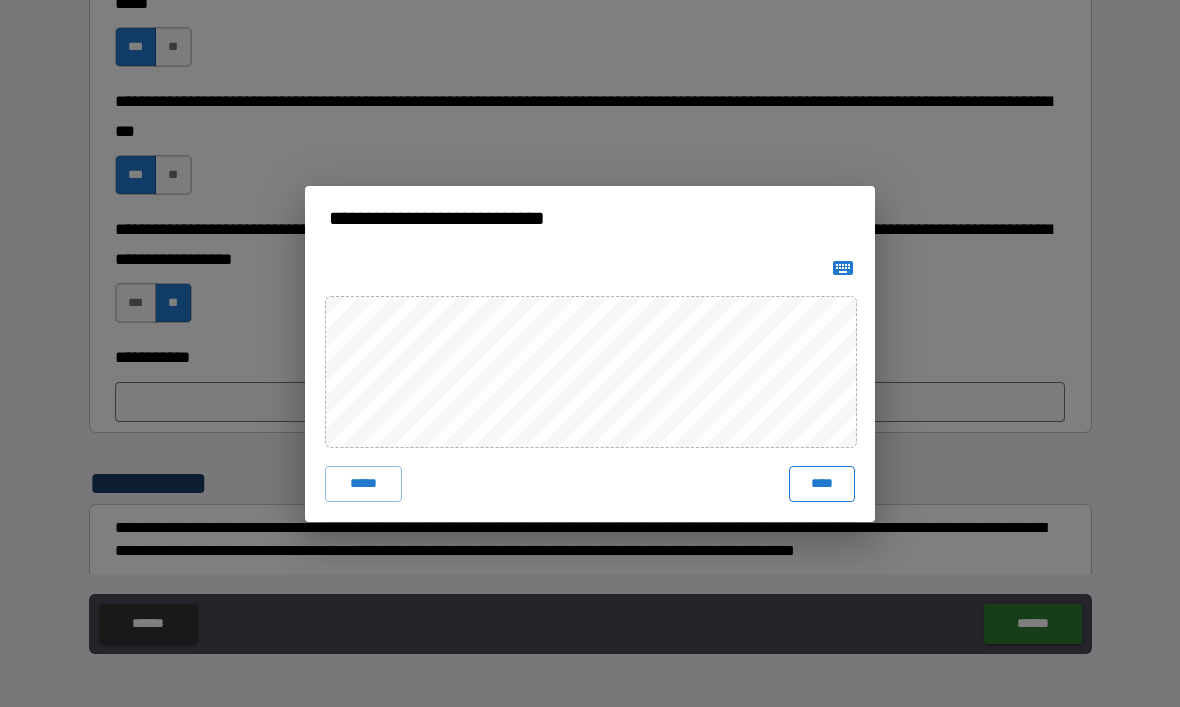 click on "****" at bounding box center [822, 484] 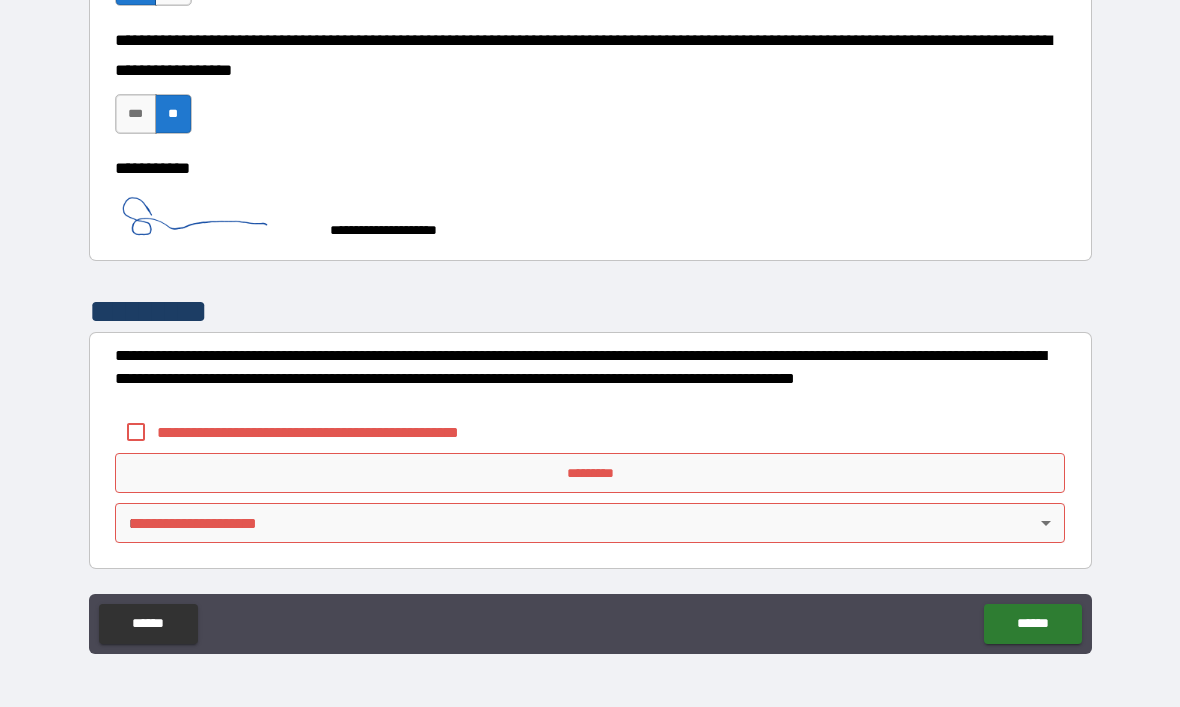 scroll, scrollTop: 930, scrollLeft: 0, axis: vertical 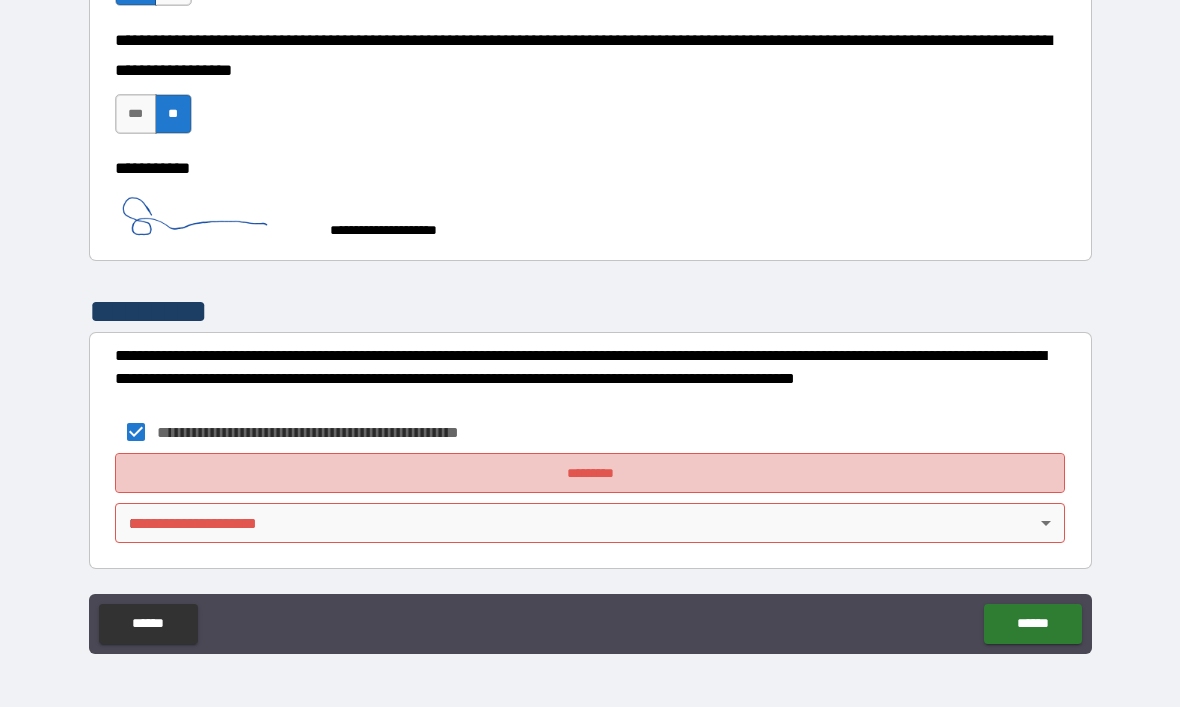 click on "*********" at bounding box center (590, 473) 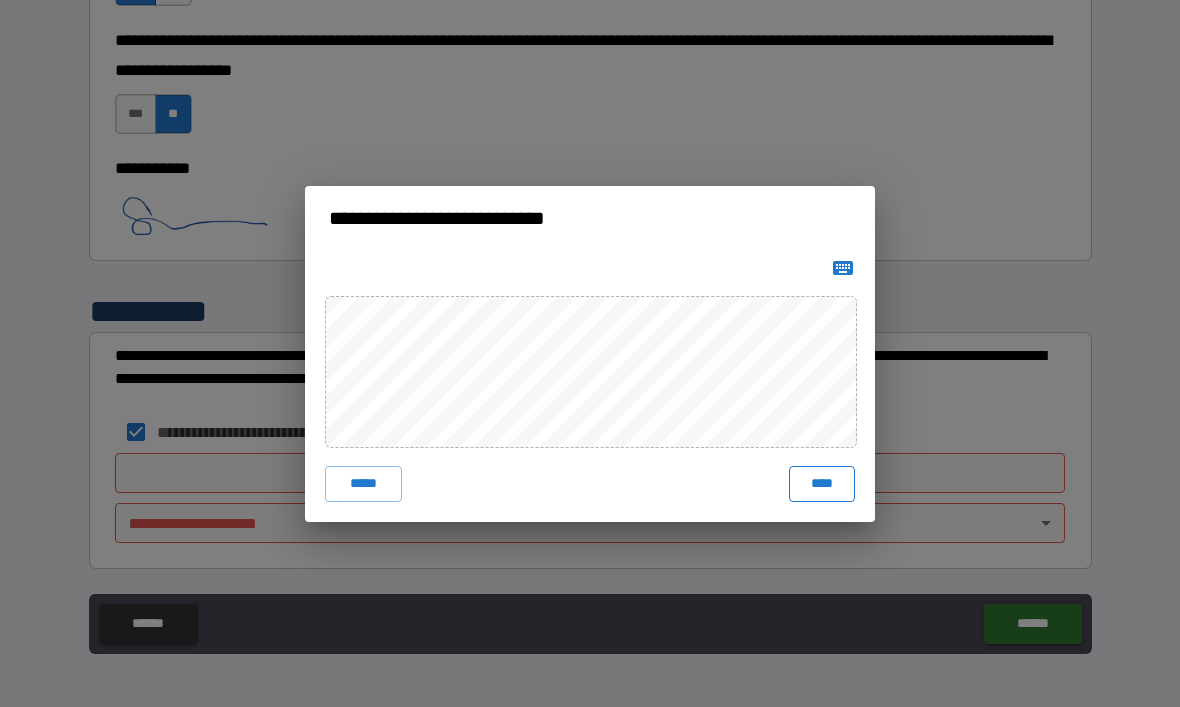 click on "****" at bounding box center (822, 484) 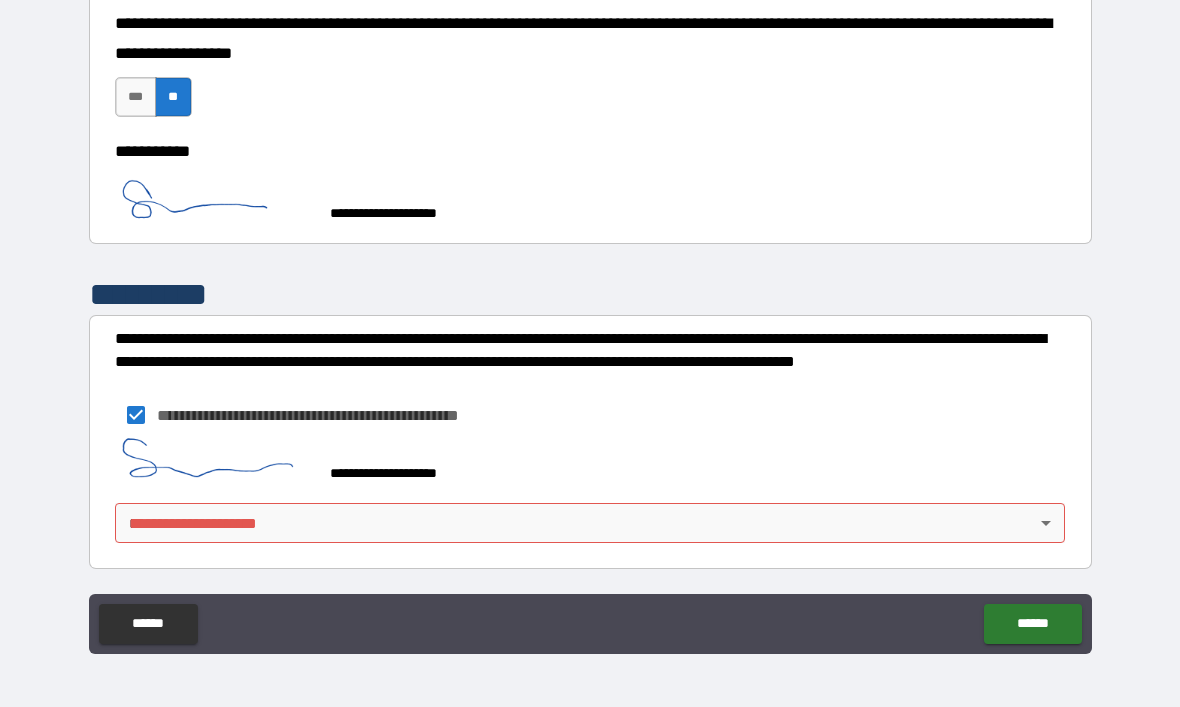 scroll, scrollTop: 947, scrollLeft: 0, axis: vertical 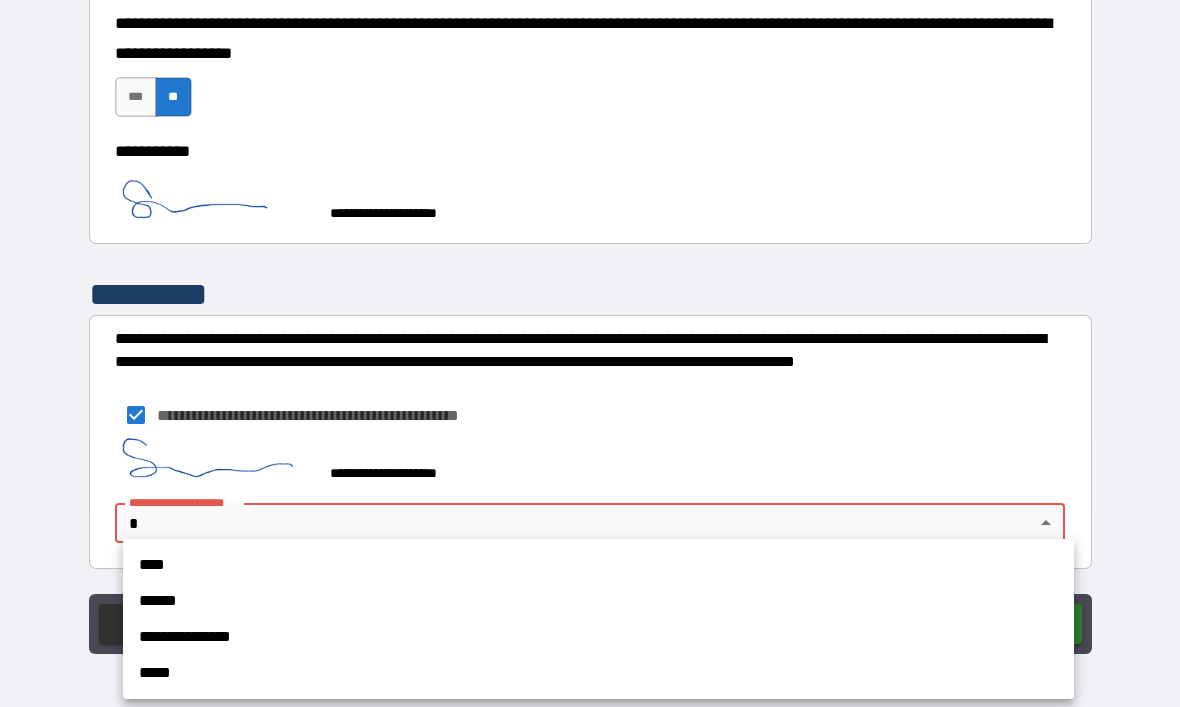 click on "****" at bounding box center [598, 565] 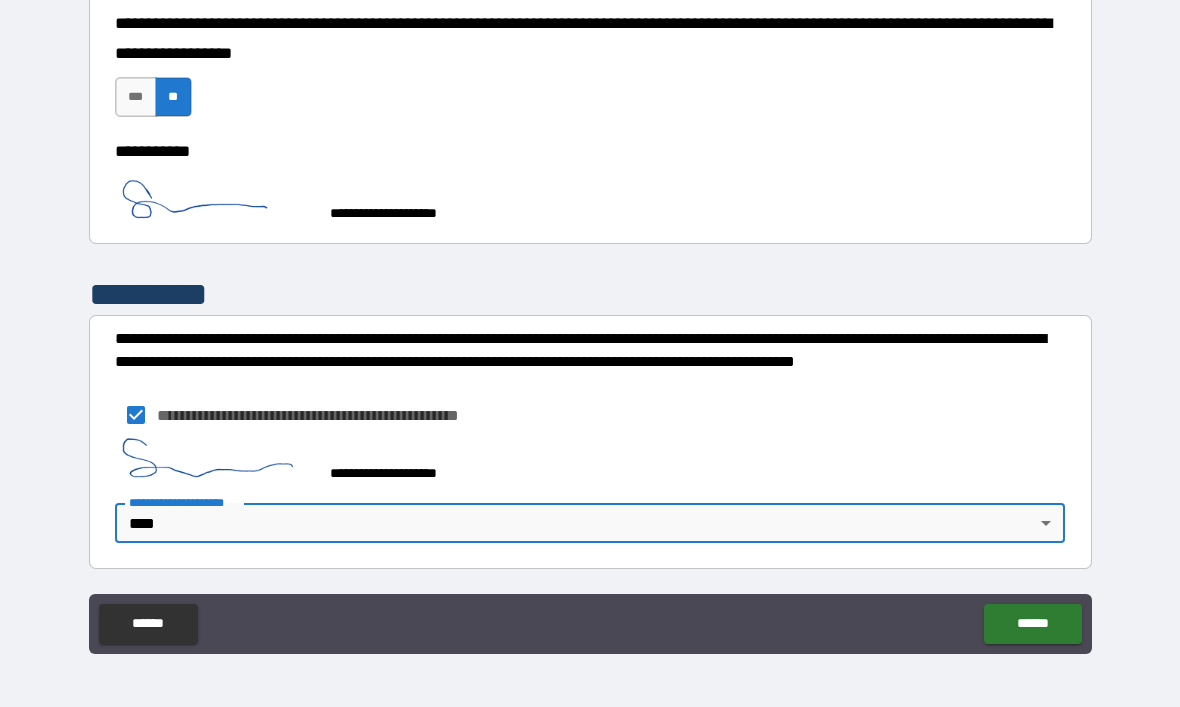 scroll, scrollTop: 947, scrollLeft: 0, axis: vertical 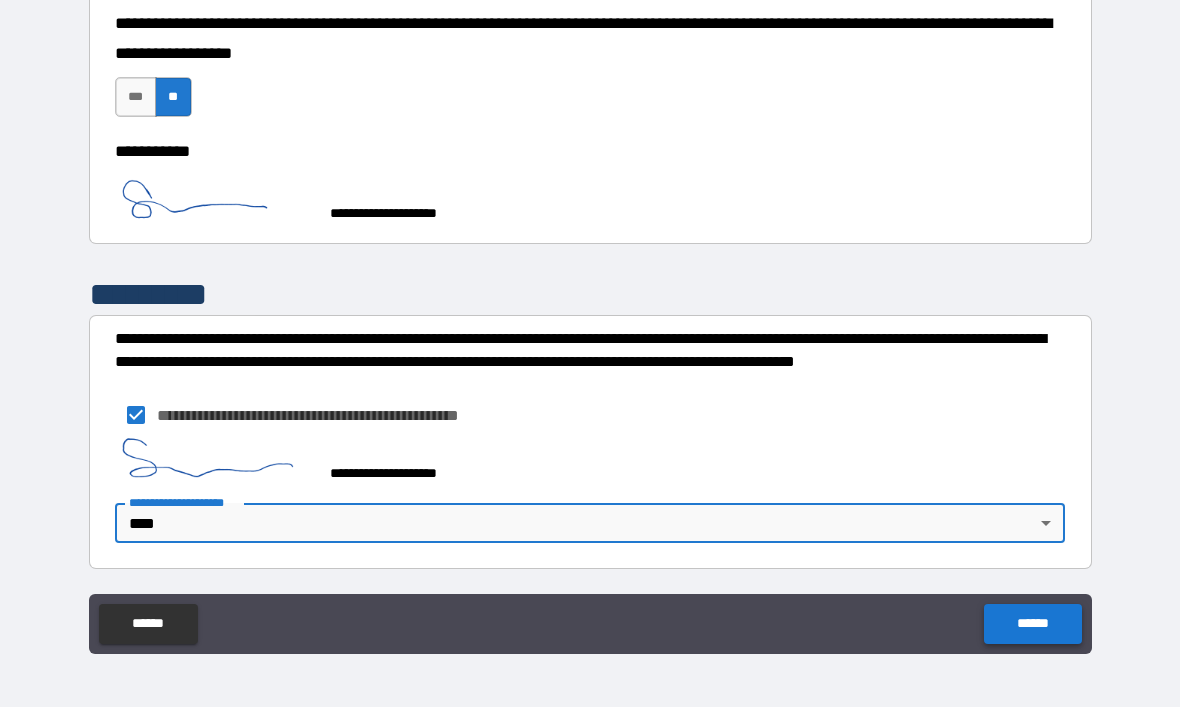 click on "******" at bounding box center (1032, 624) 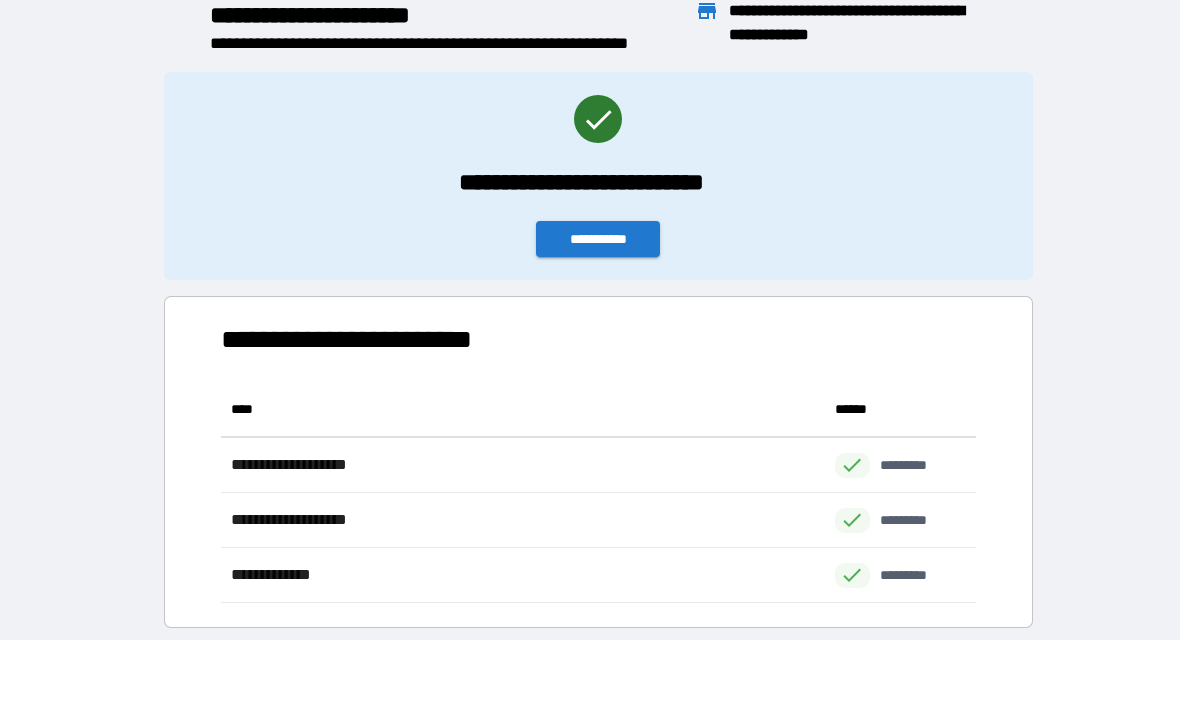scroll, scrollTop: 1, scrollLeft: 1, axis: both 